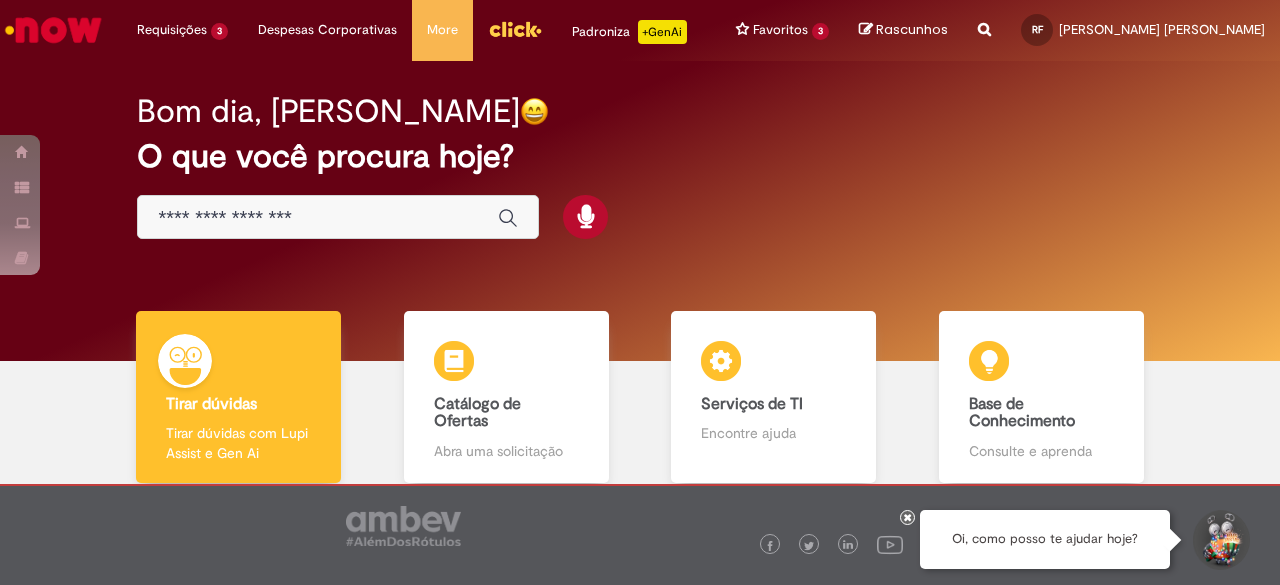 scroll, scrollTop: 0, scrollLeft: 0, axis: both 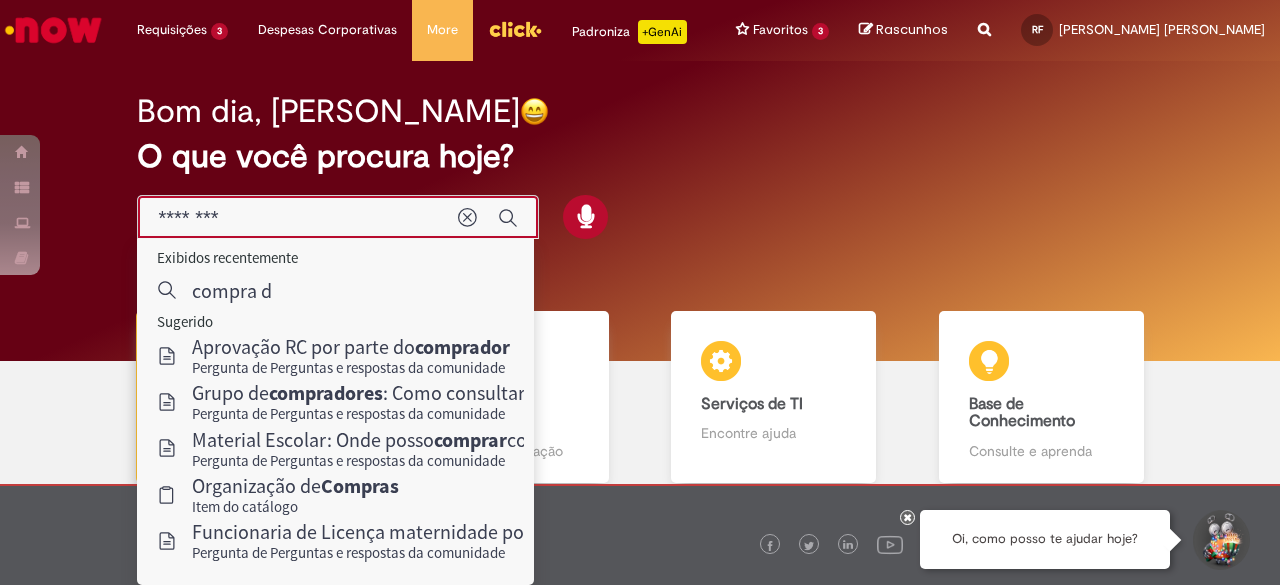type on "*********" 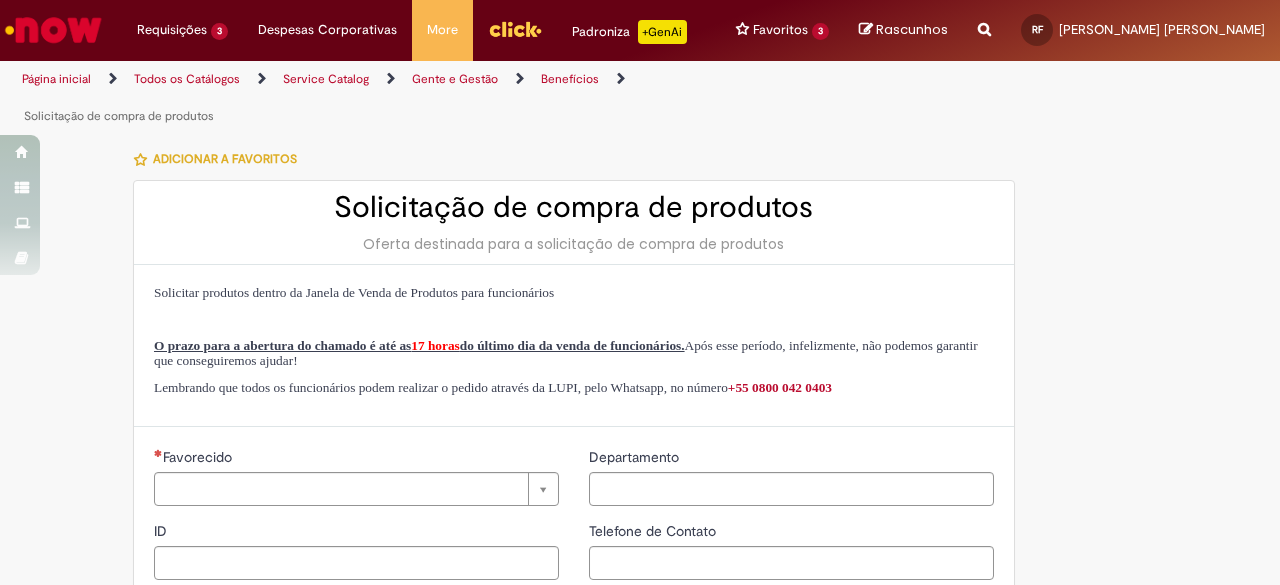 type on "********" 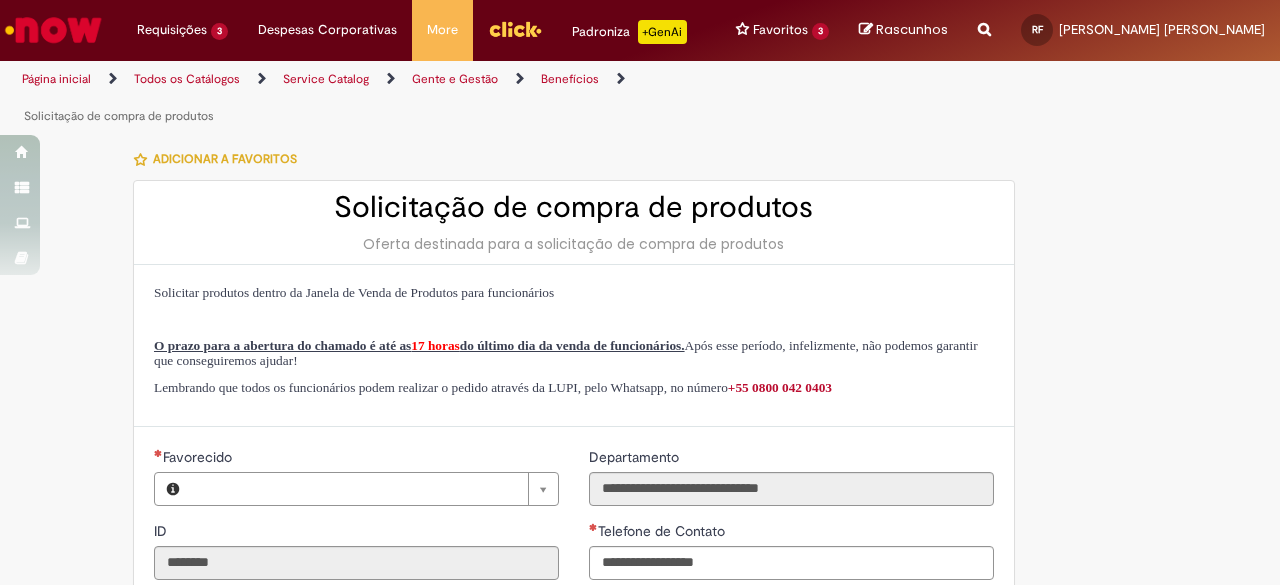 type on "**********" 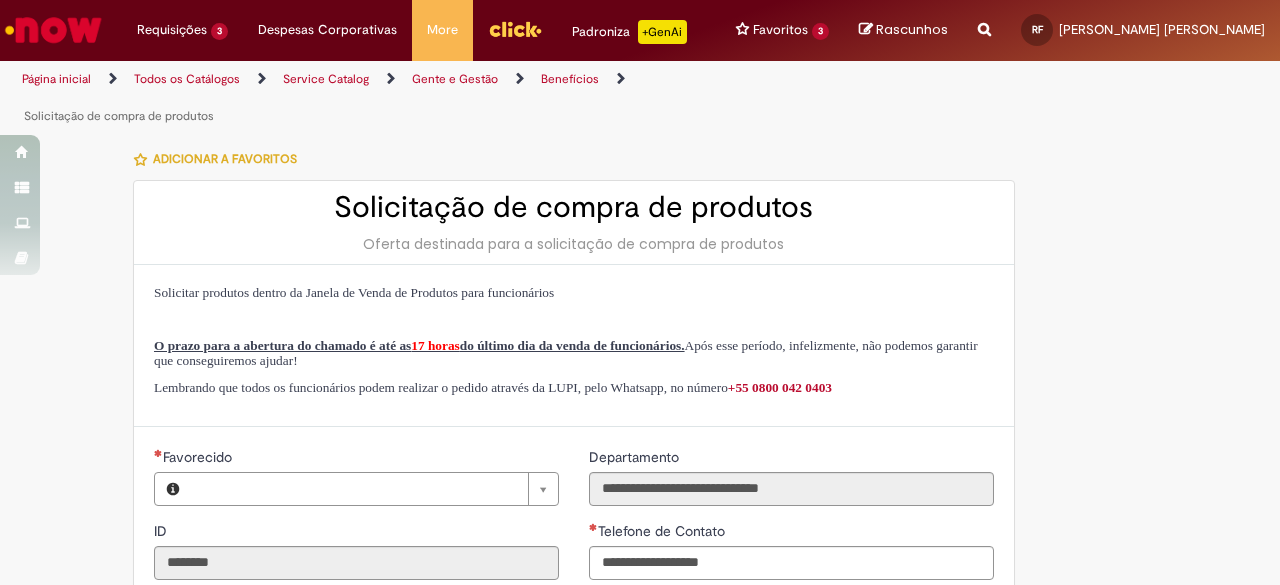 type on "**********" 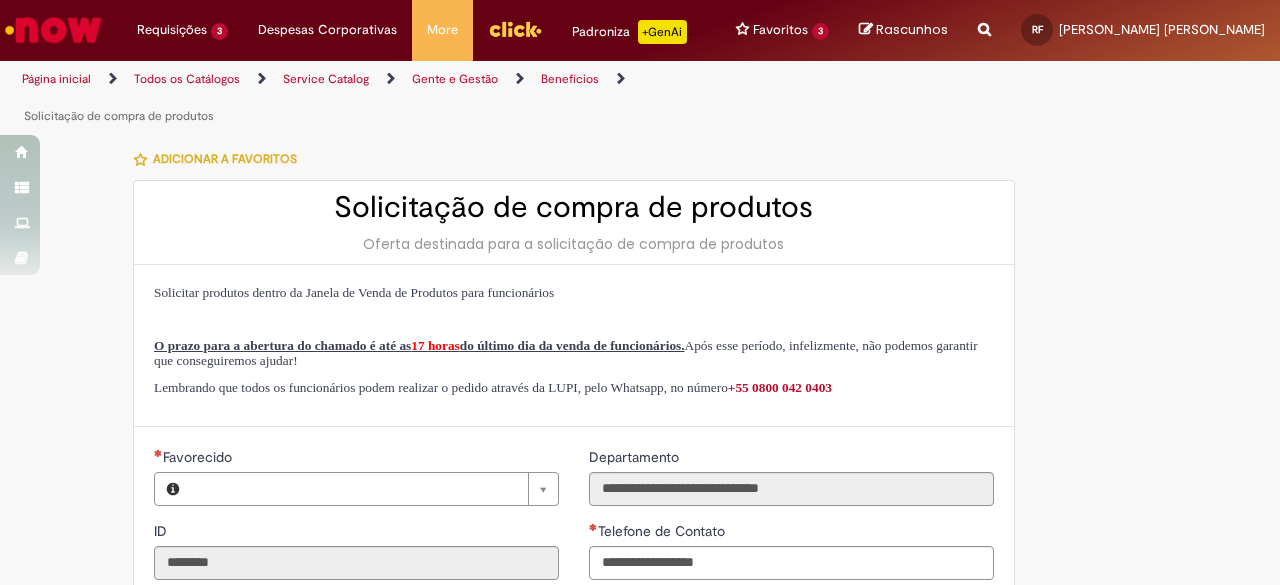 type on "**********" 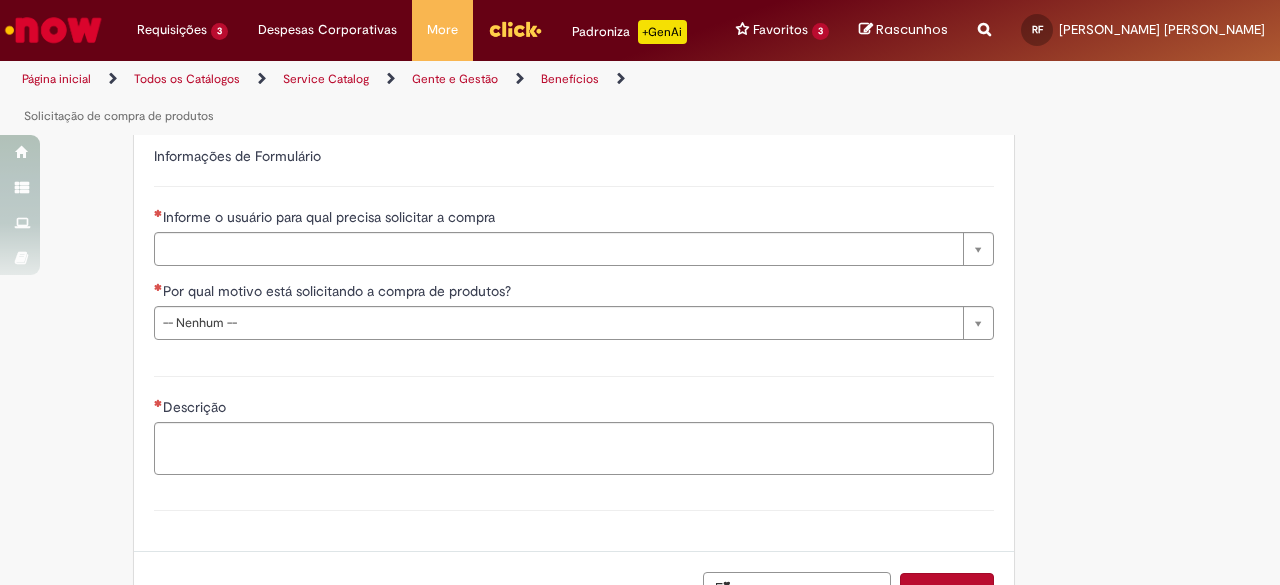 scroll, scrollTop: 598, scrollLeft: 0, axis: vertical 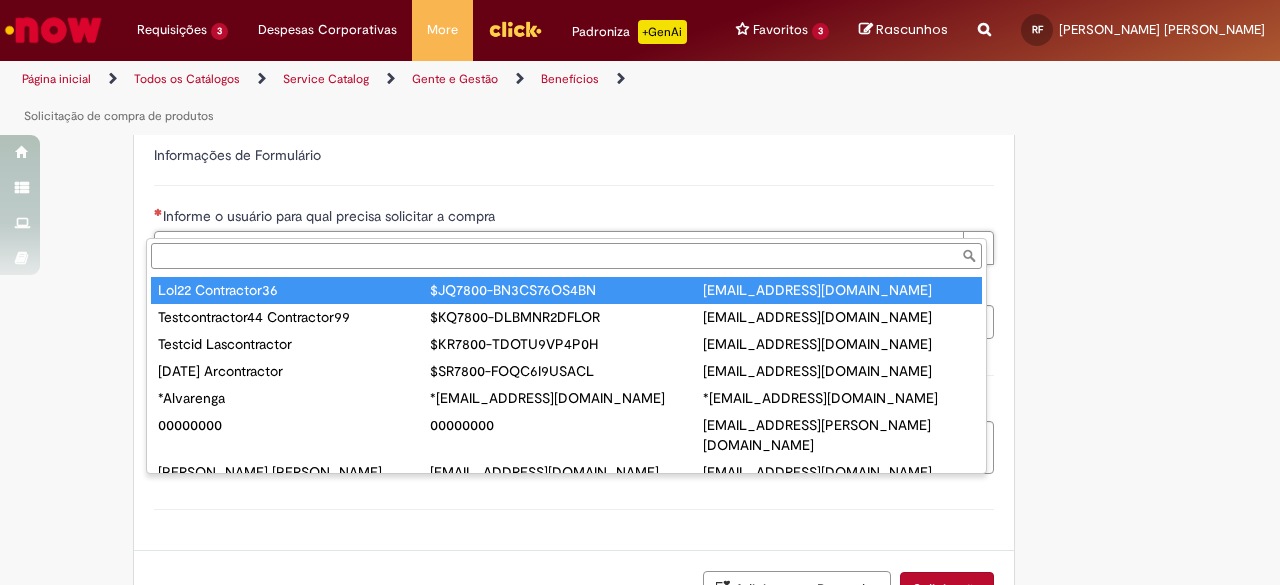 type on "**********" 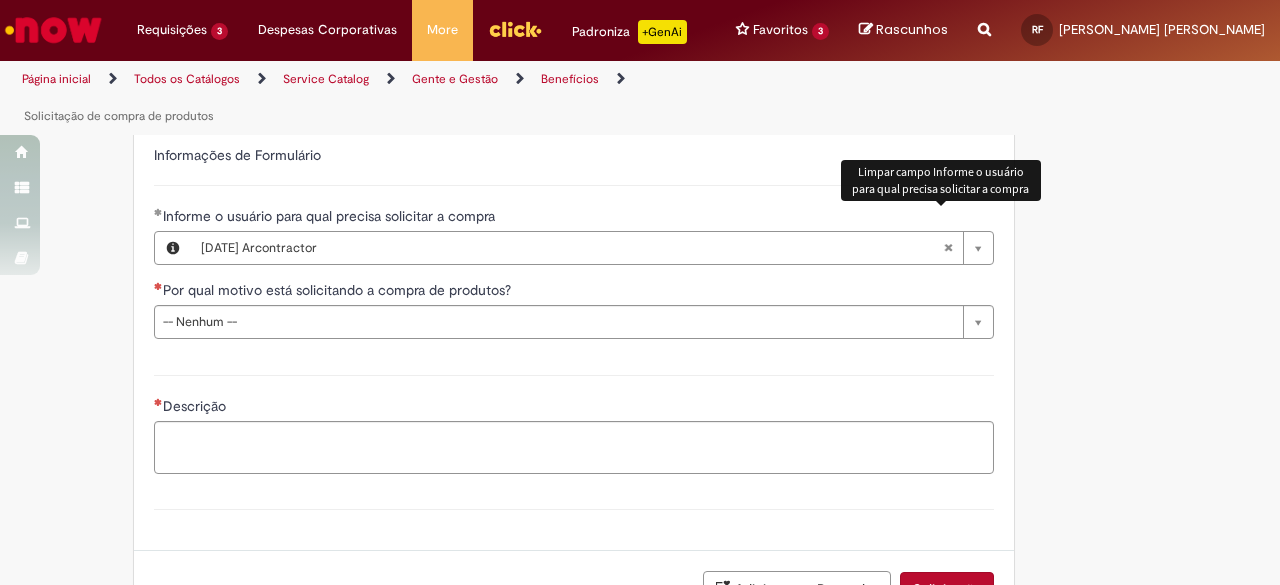 click at bounding box center [948, 248] 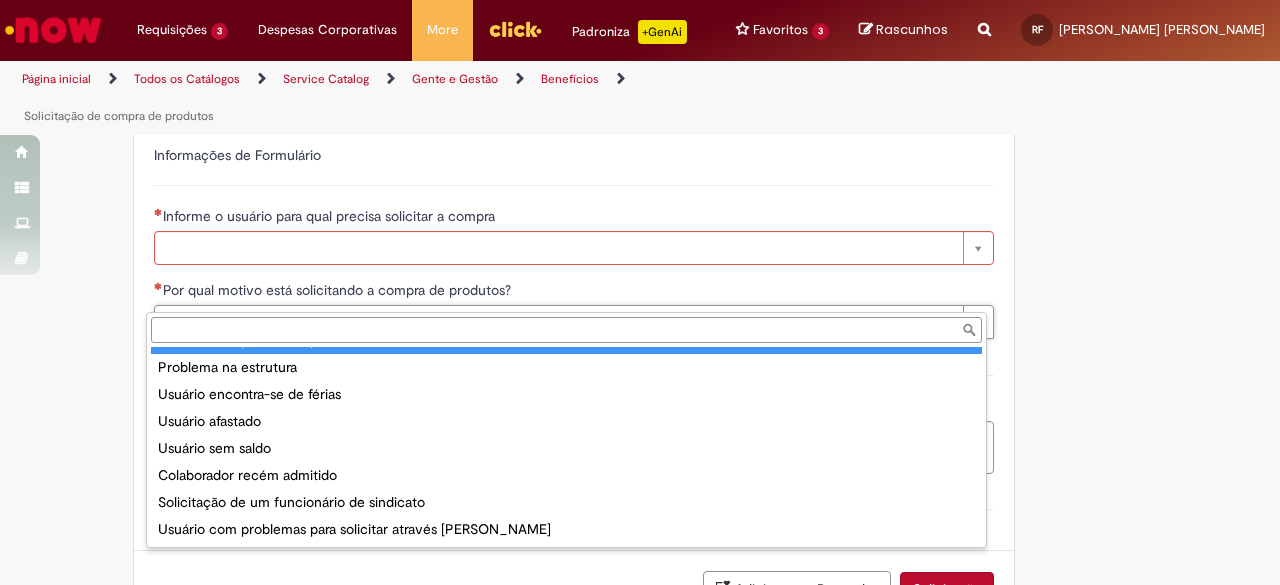 scroll, scrollTop: 31, scrollLeft: 0, axis: vertical 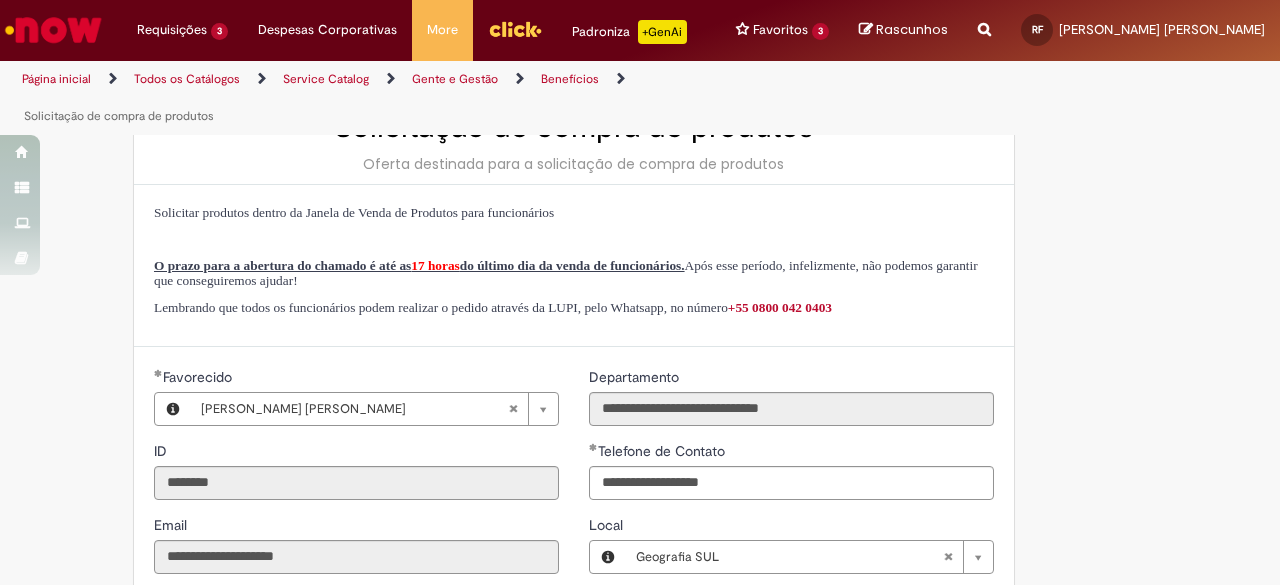 click on "Lembrando que todos os funcionários podem realizar o pedido através [PERSON_NAME], pelo Whatsapp, no número  [PHONE_NUMBER]" at bounding box center [493, 307] 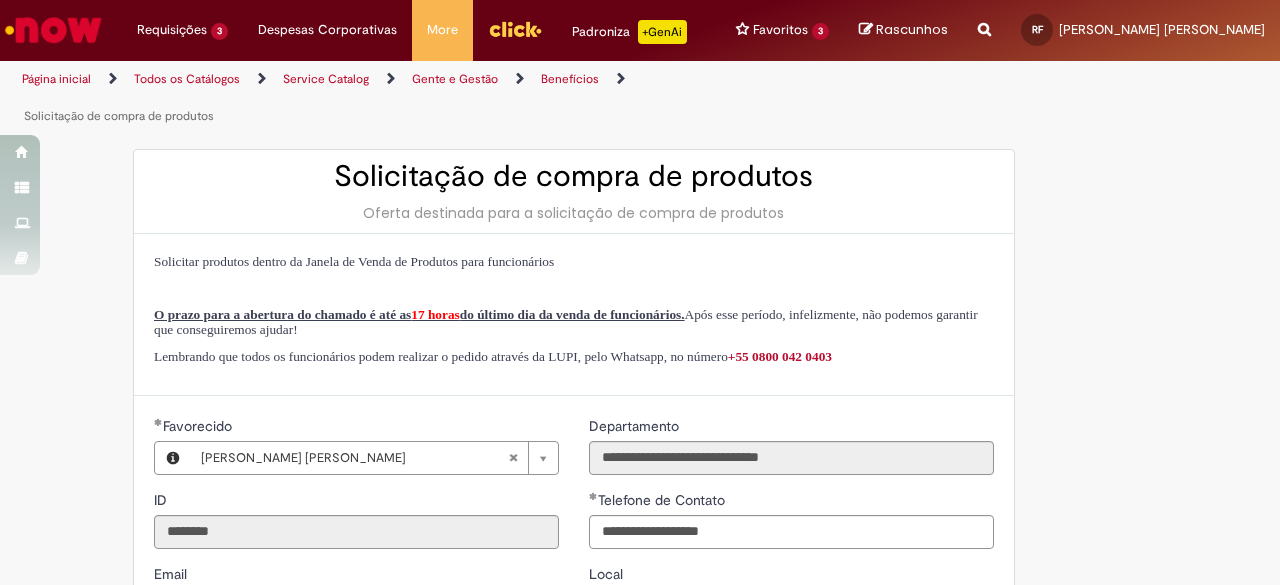 scroll, scrollTop: 0, scrollLeft: 0, axis: both 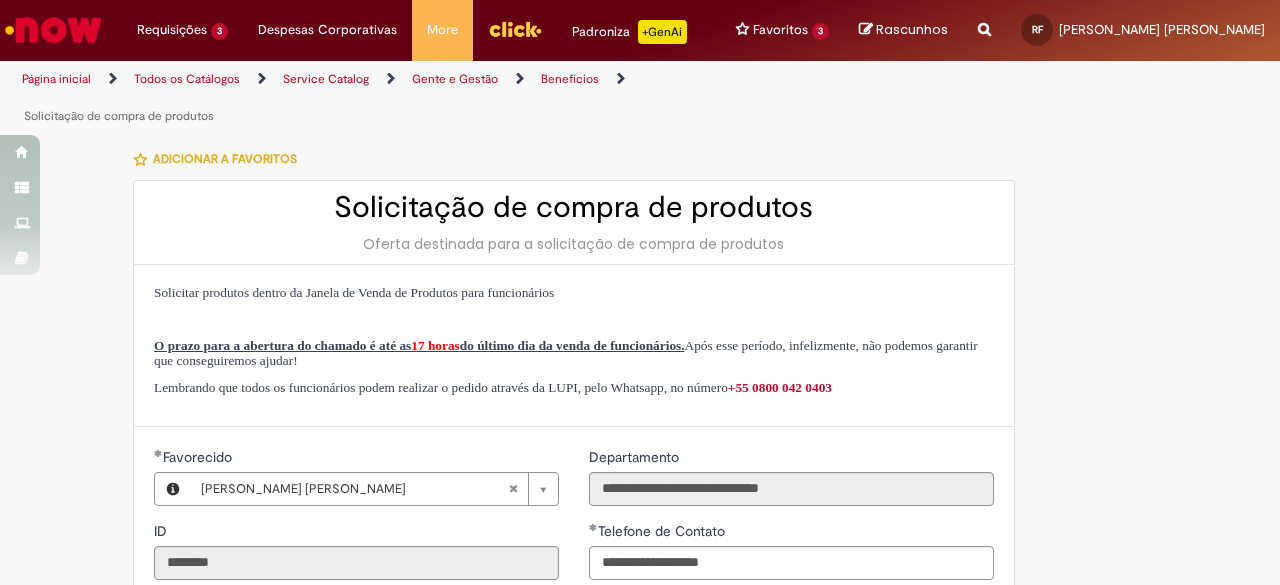 click at bounding box center (53, 30) 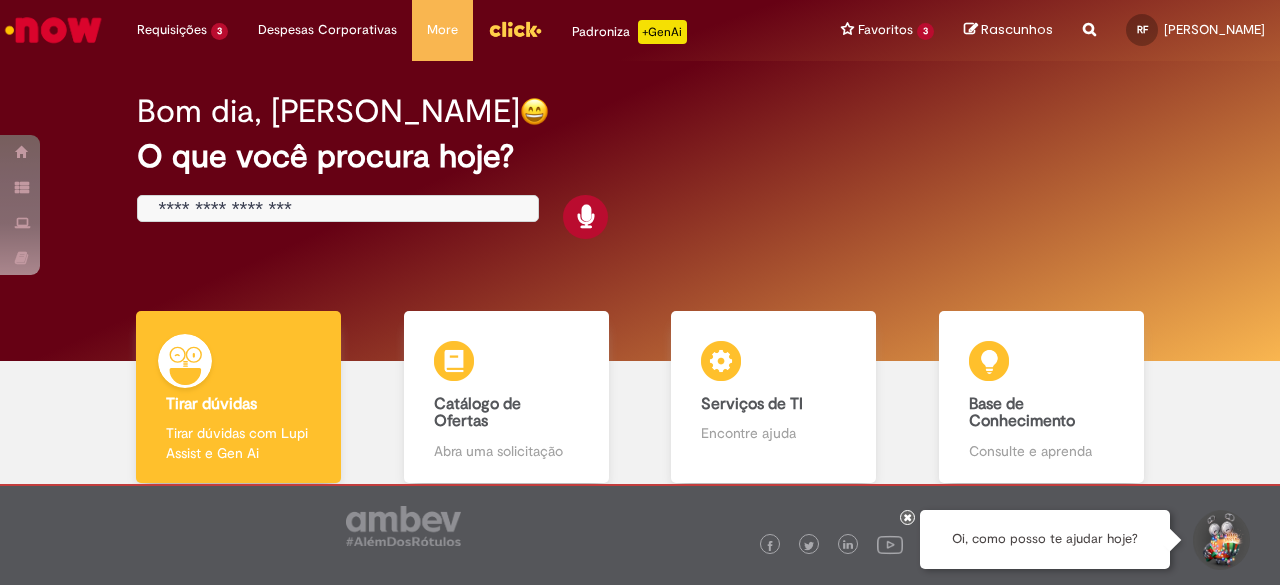 scroll, scrollTop: 0, scrollLeft: 0, axis: both 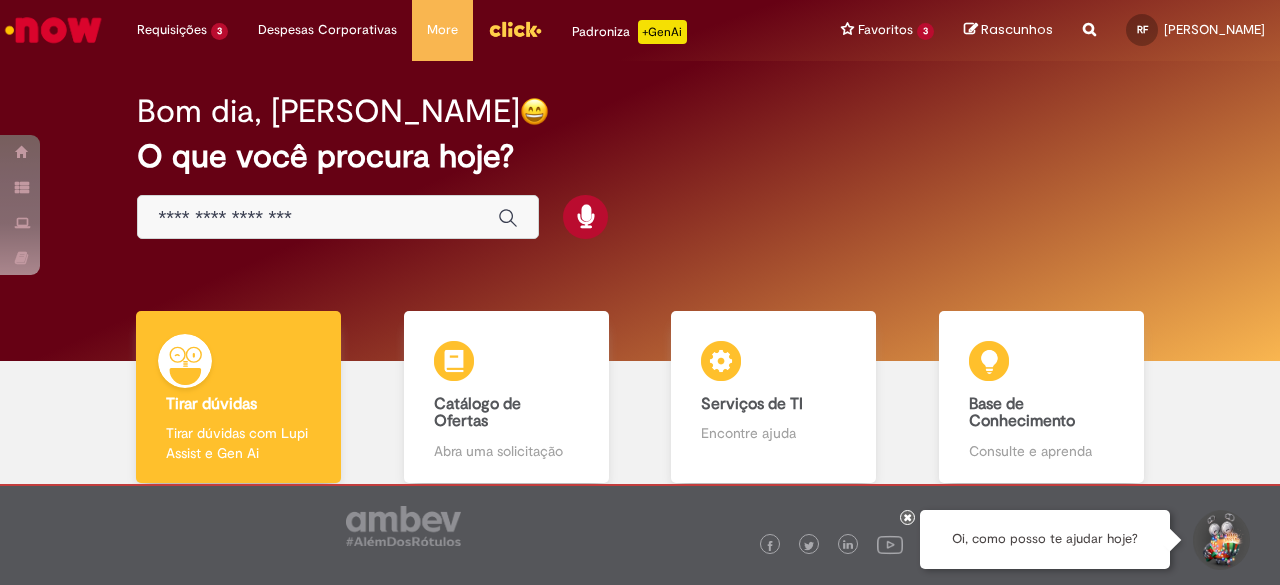 click at bounding box center [318, 218] 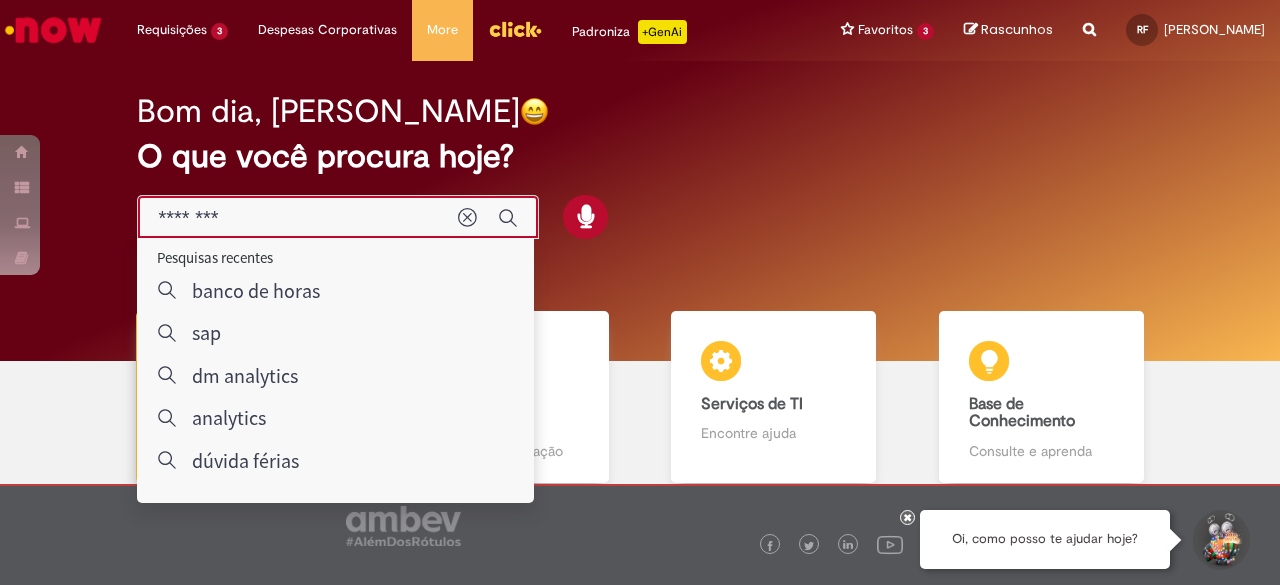 type on "*********" 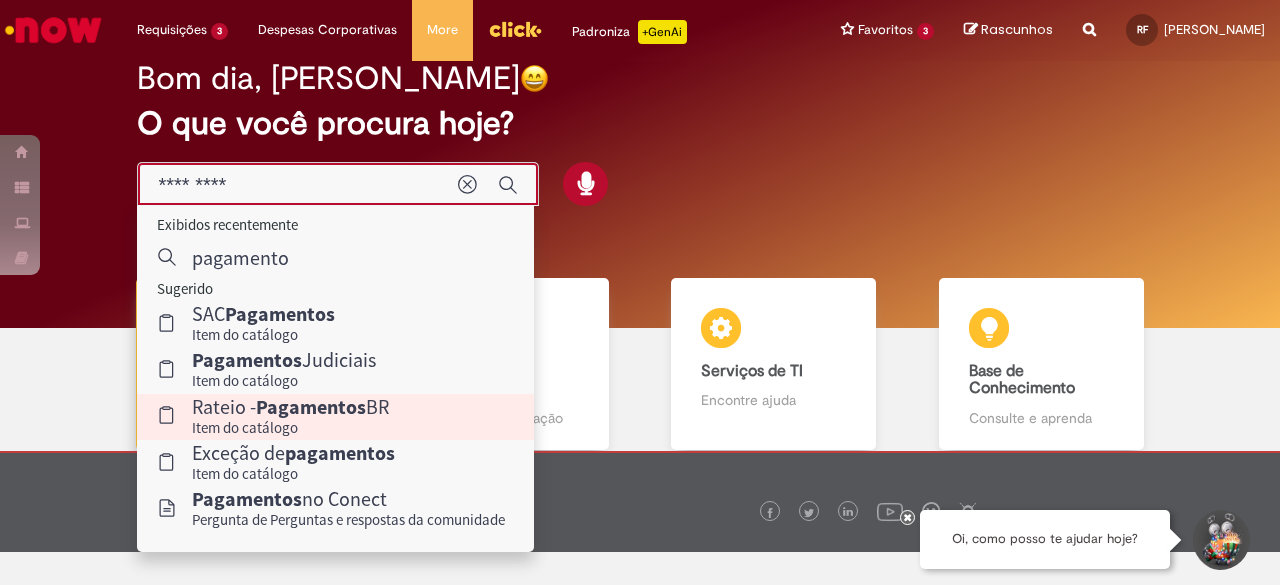 scroll, scrollTop: 34, scrollLeft: 0, axis: vertical 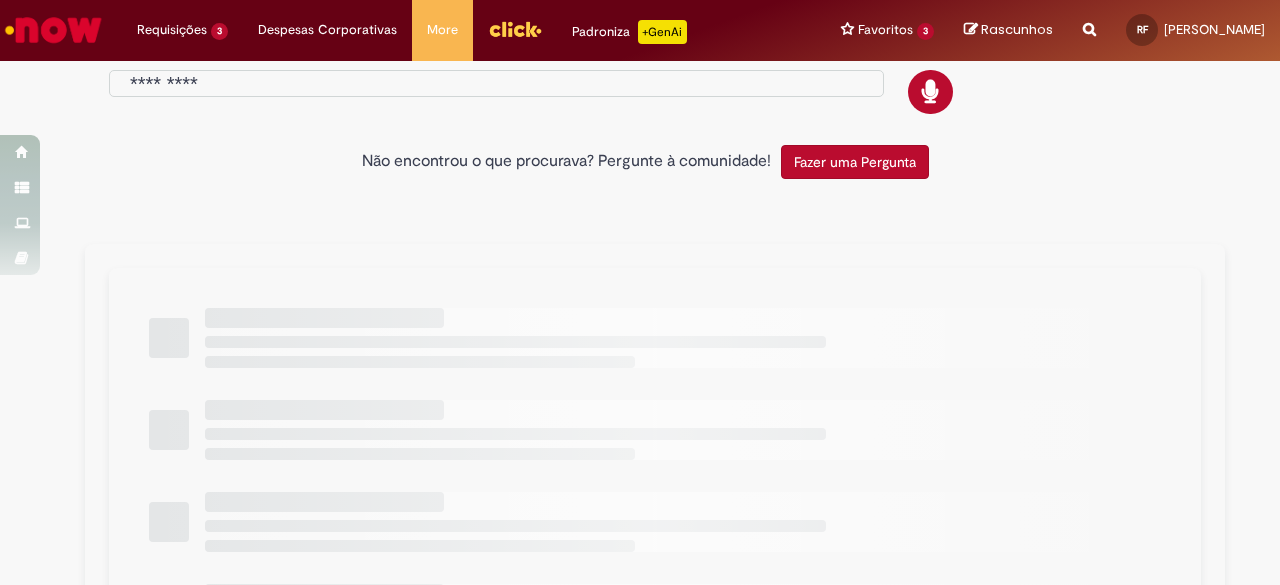 type on "*********" 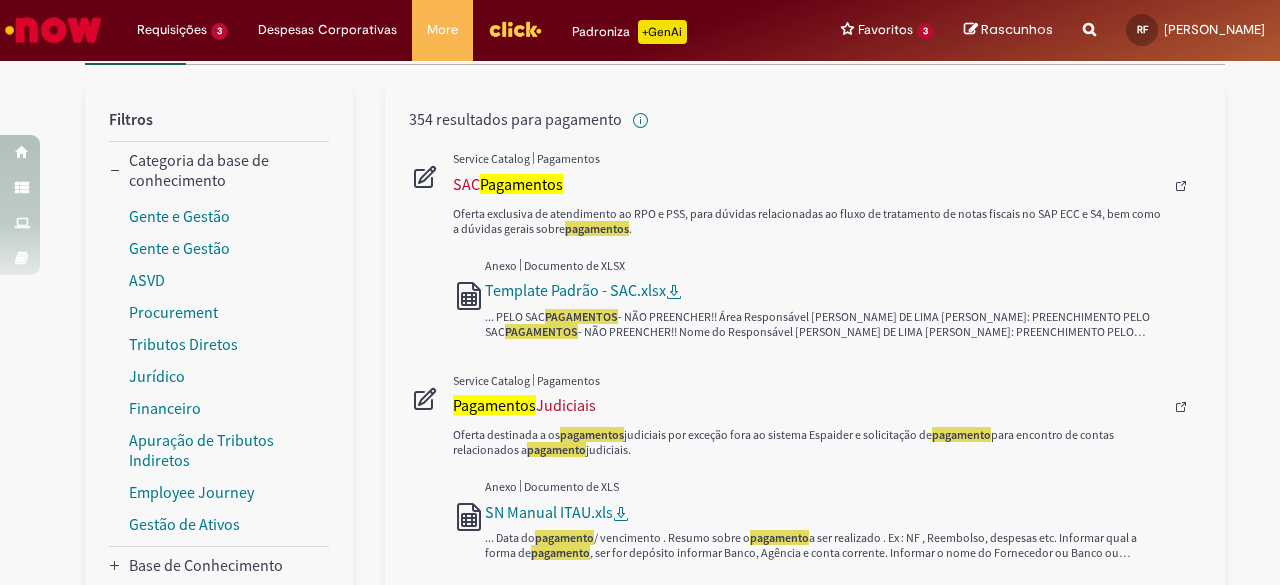 scroll, scrollTop: 236, scrollLeft: 0, axis: vertical 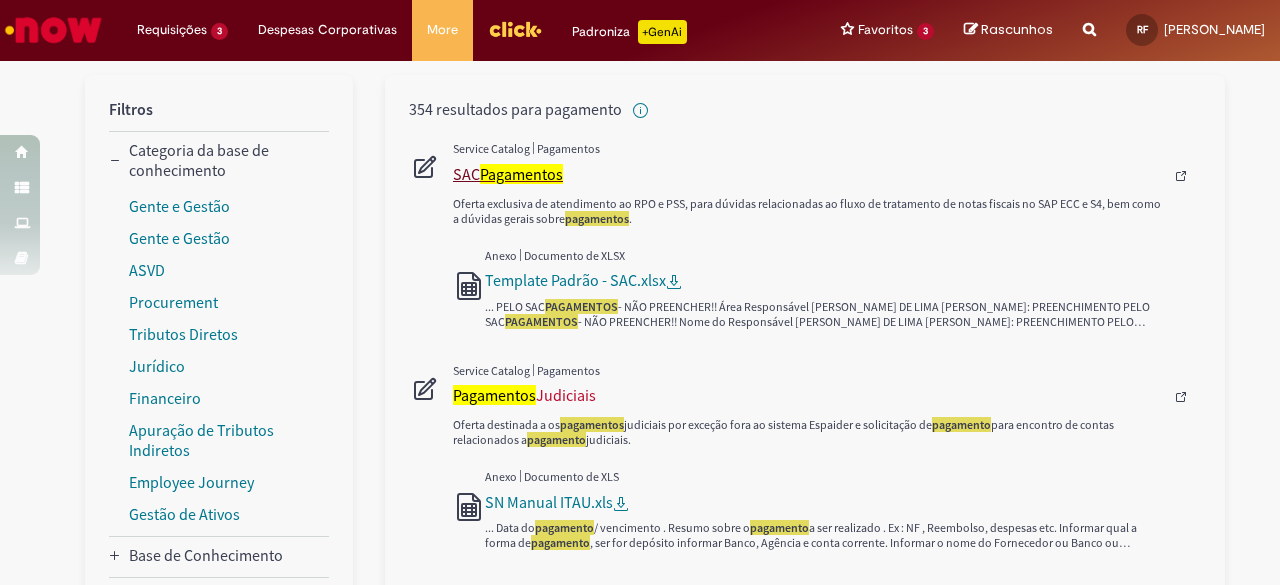 click on "Pagamentos" at bounding box center [521, 174] 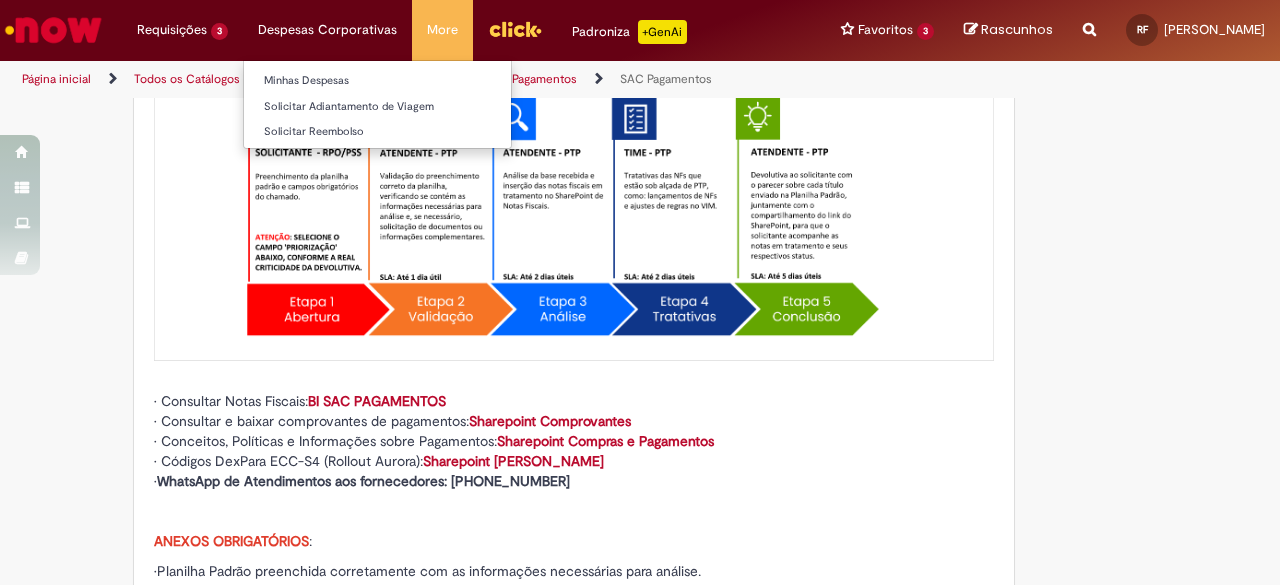 scroll, scrollTop: 0, scrollLeft: 0, axis: both 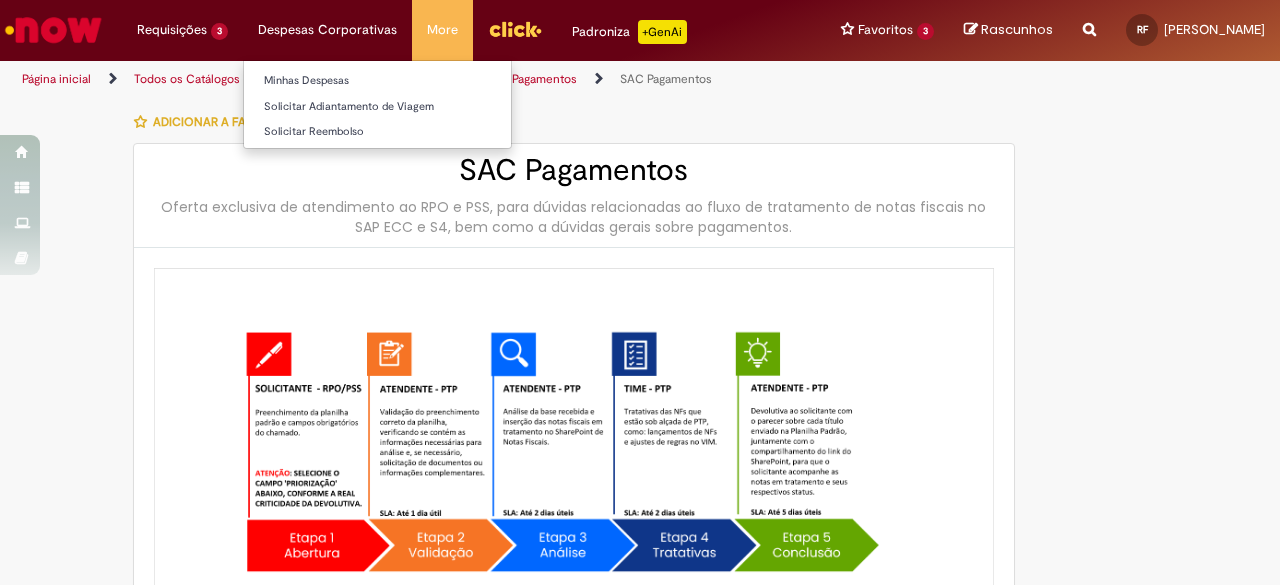 type on "**********" 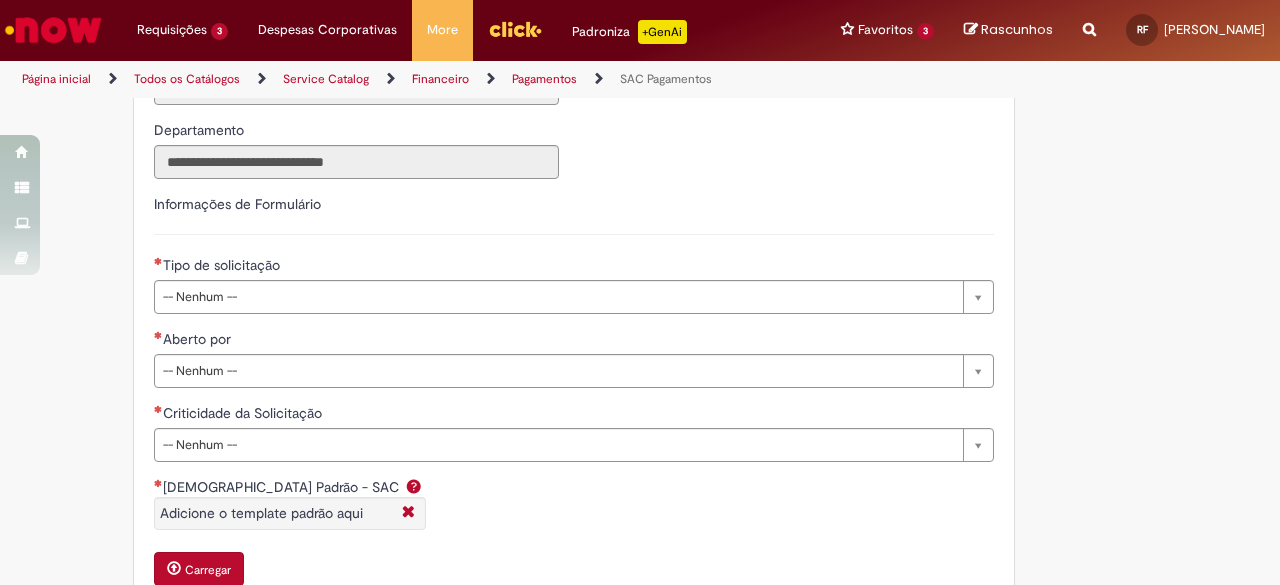 scroll, scrollTop: 1486, scrollLeft: 0, axis: vertical 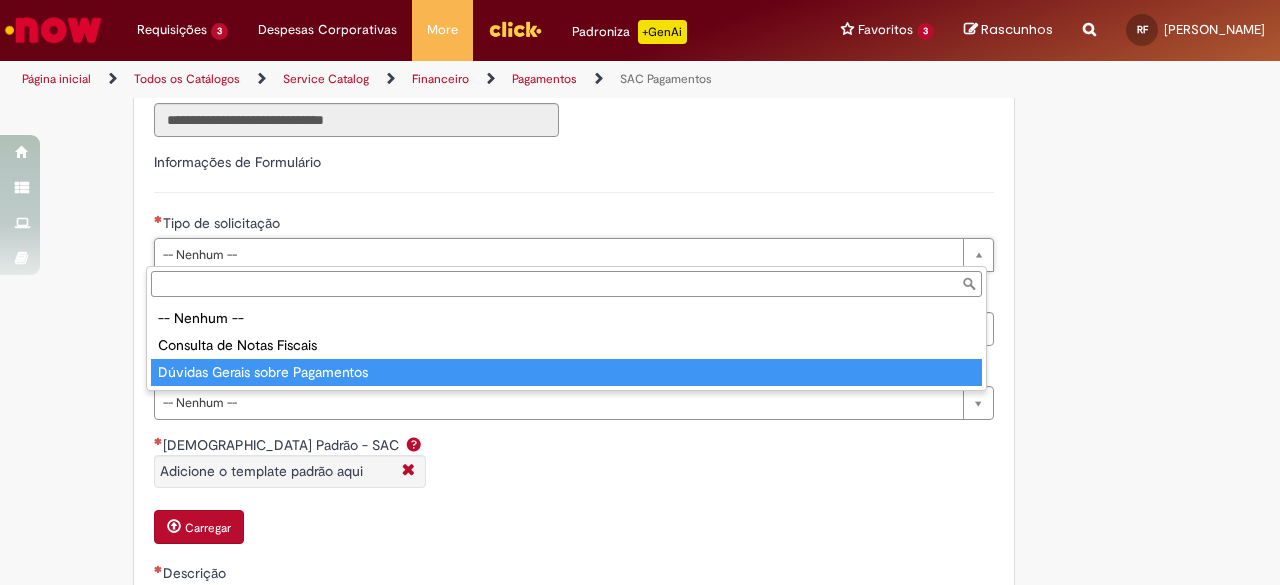 type on "**********" 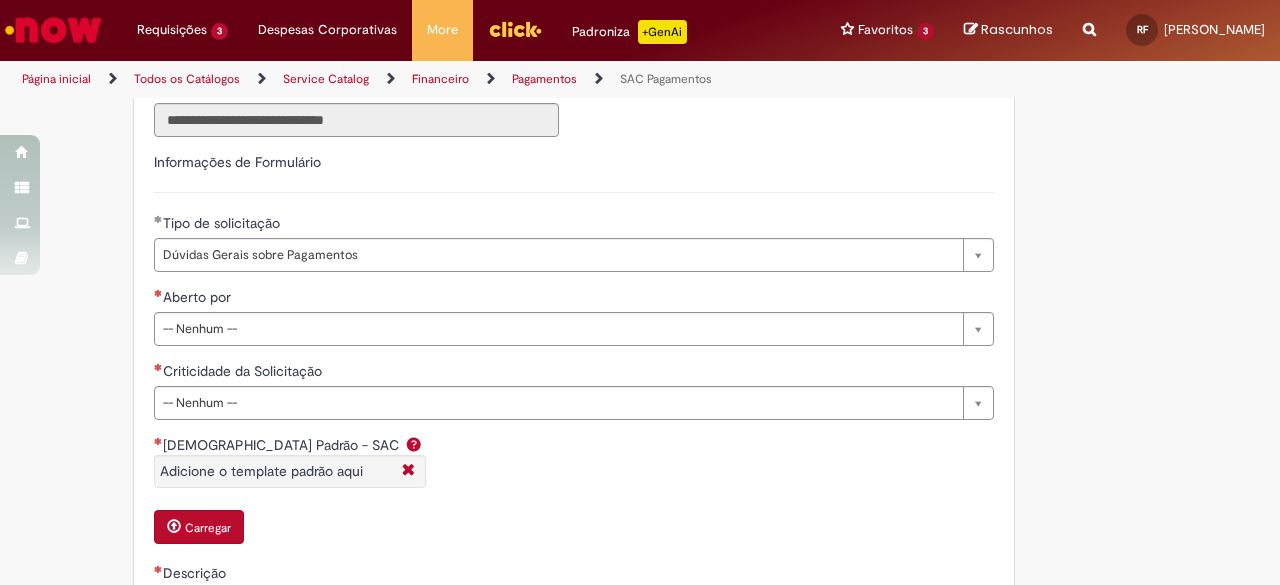 click on "Aberto por" at bounding box center [574, 299] 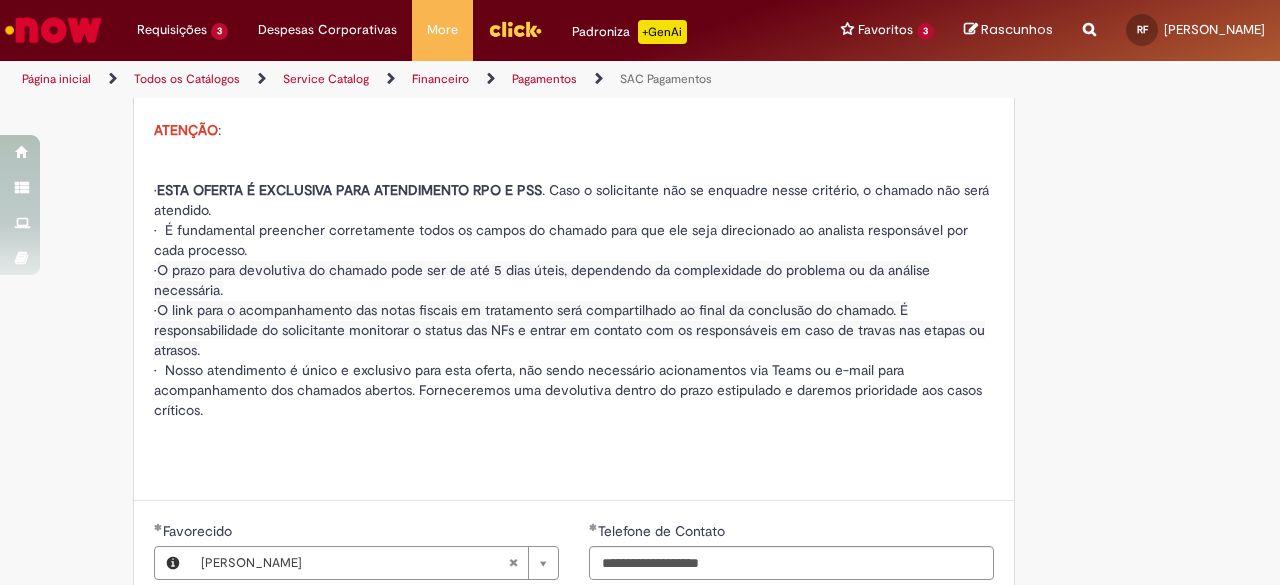 scroll, scrollTop: 499, scrollLeft: 0, axis: vertical 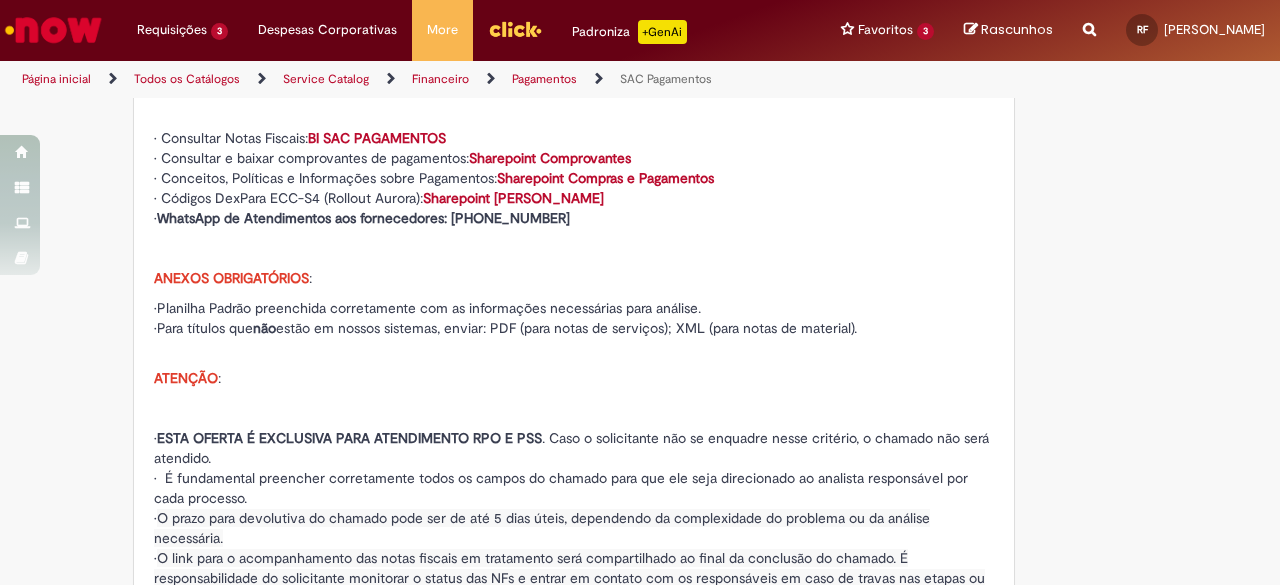 click at bounding box center (53, 30) 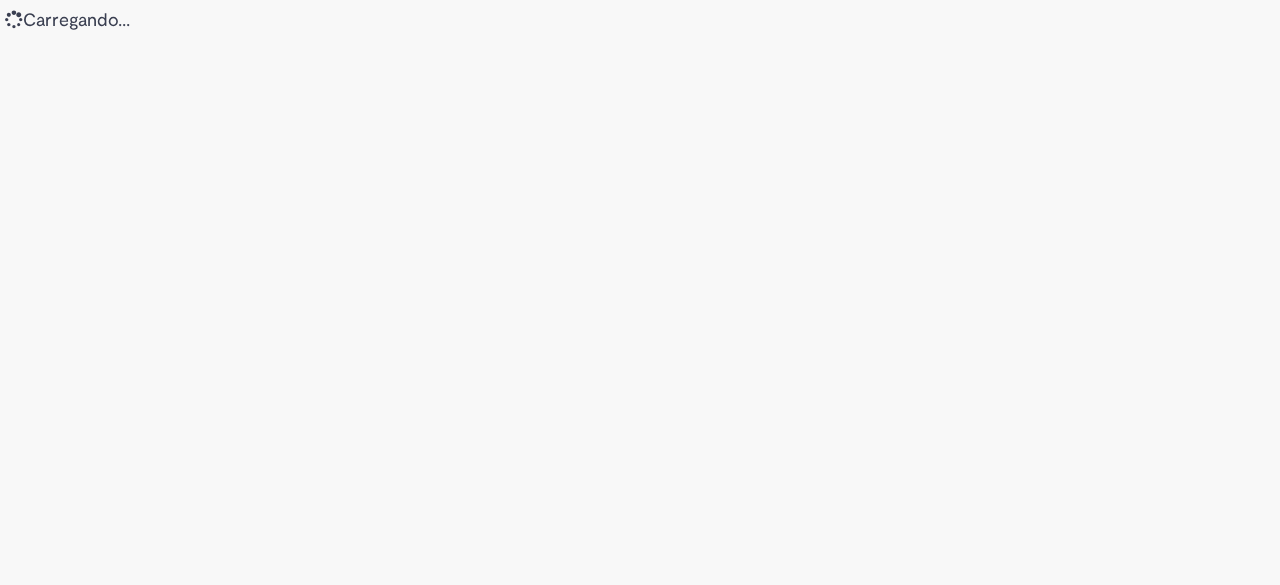 scroll, scrollTop: 0, scrollLeft: 0, axis: both 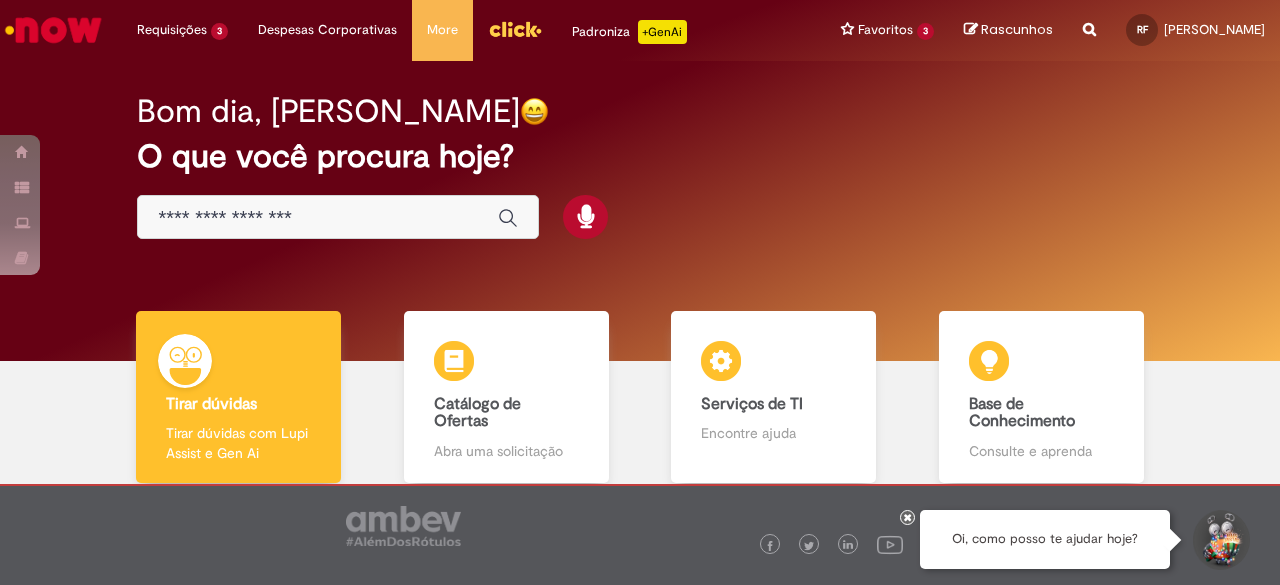 click at bounding box center [318, 218] 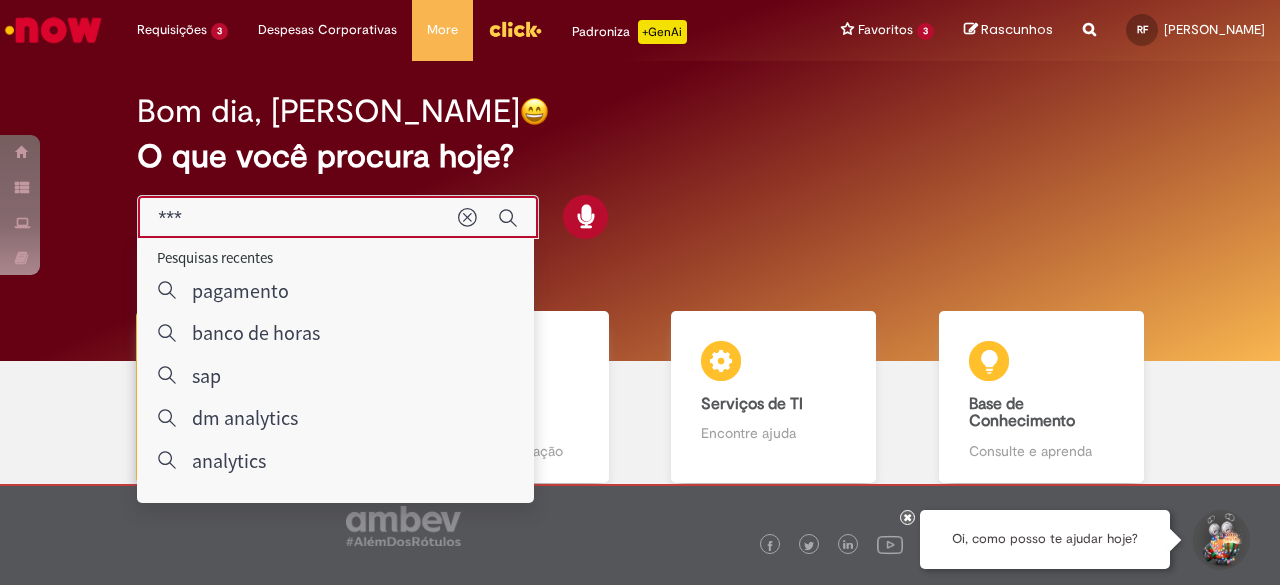 type on "****" 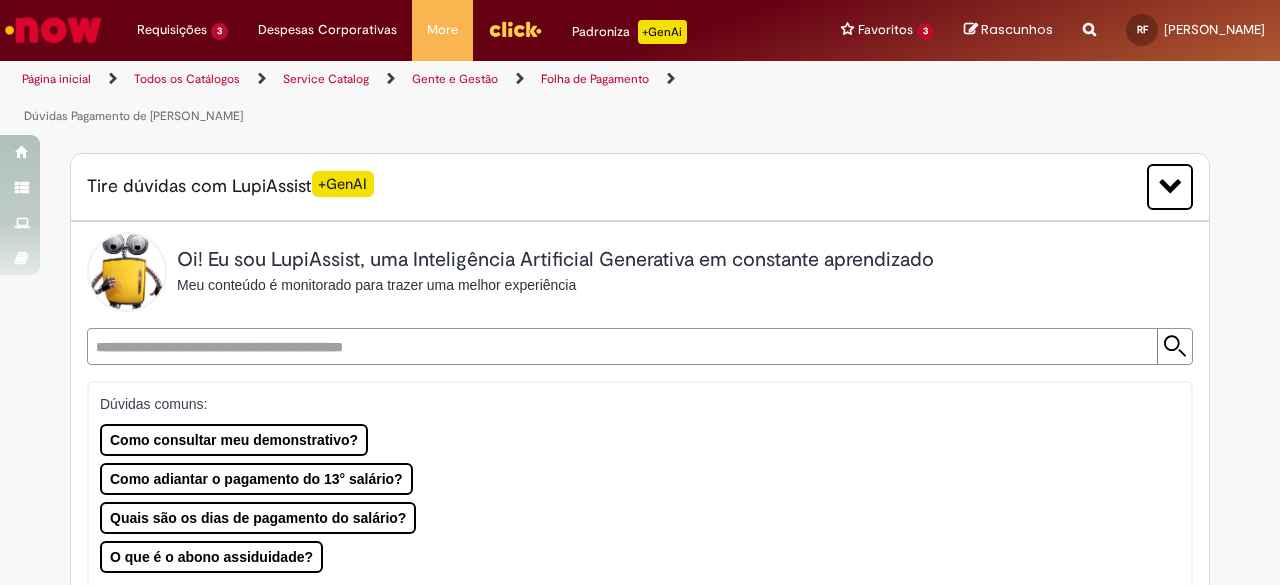 type on "********" 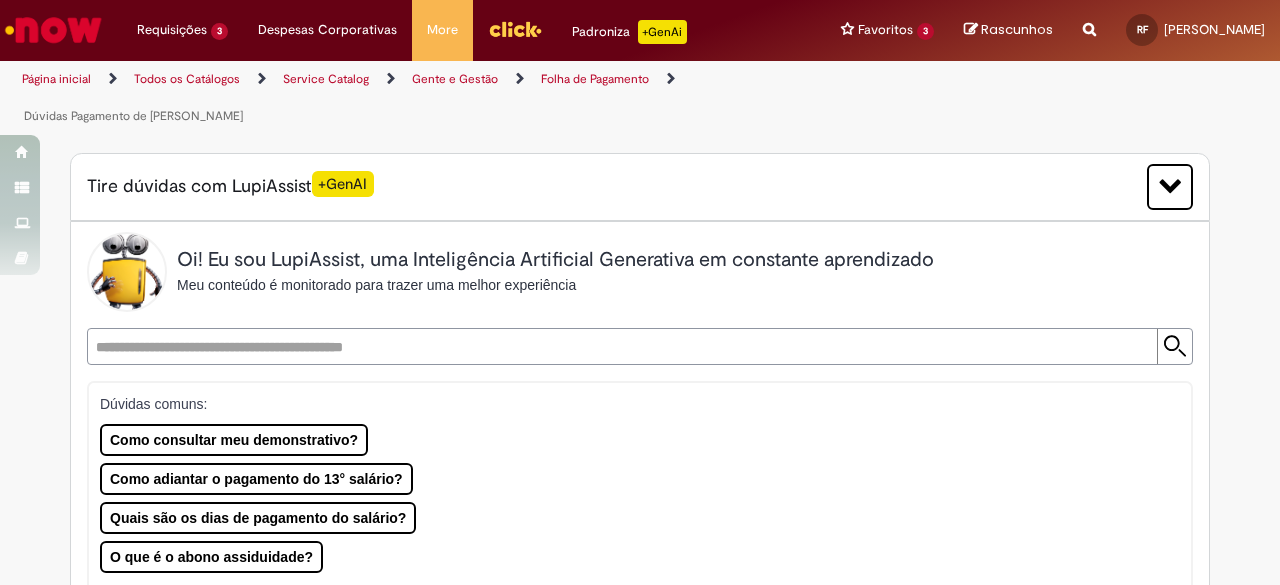 type on "**********" 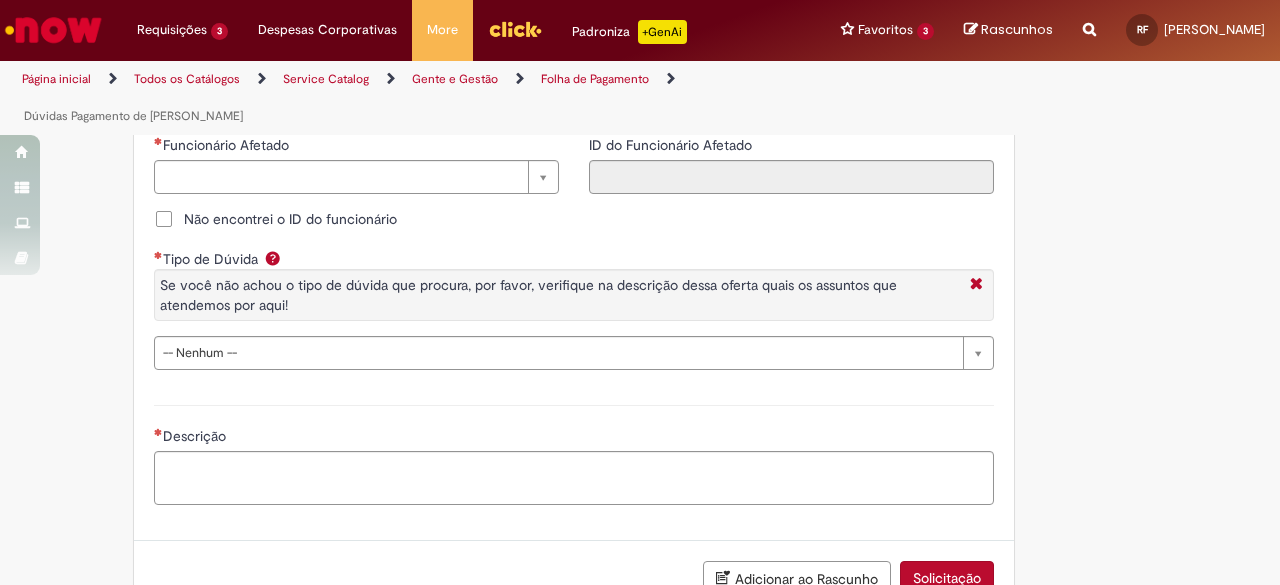 scroll, scrollTop: 1712, scrollLeft: 0, axis: vertical 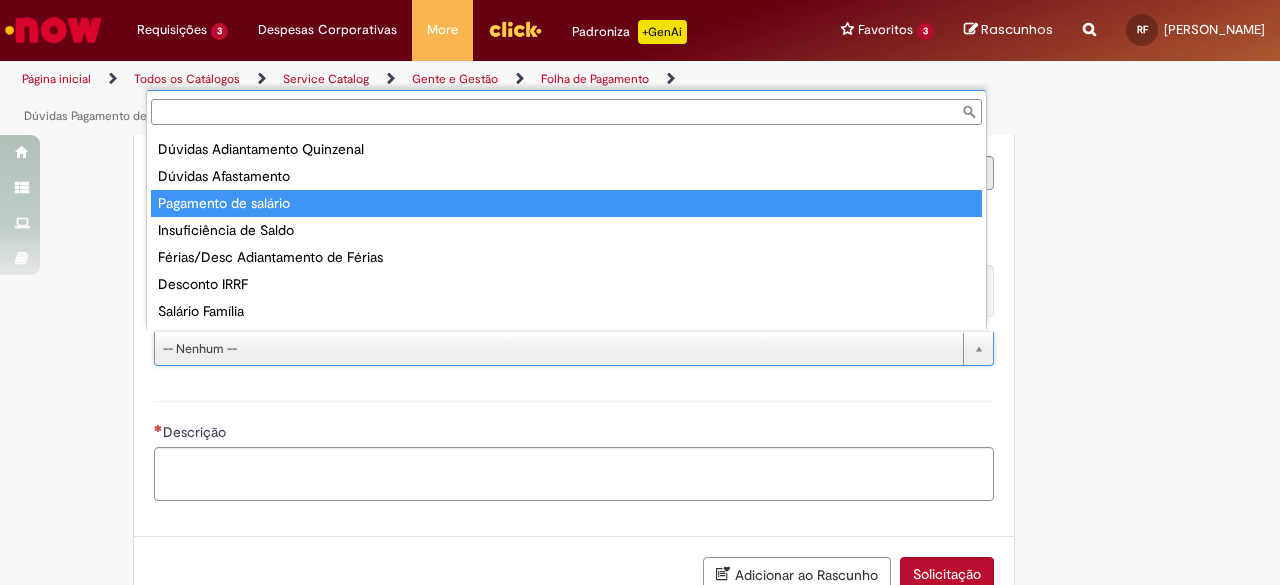 type on "**********" 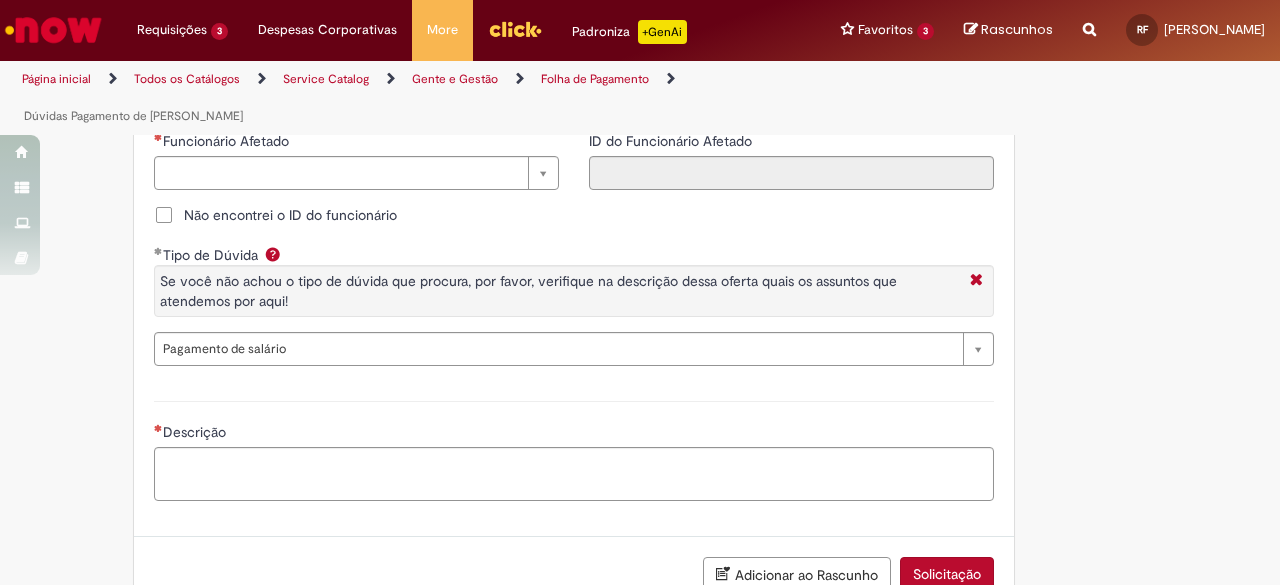 click on "Descrição" at bounding box center (574, 434) 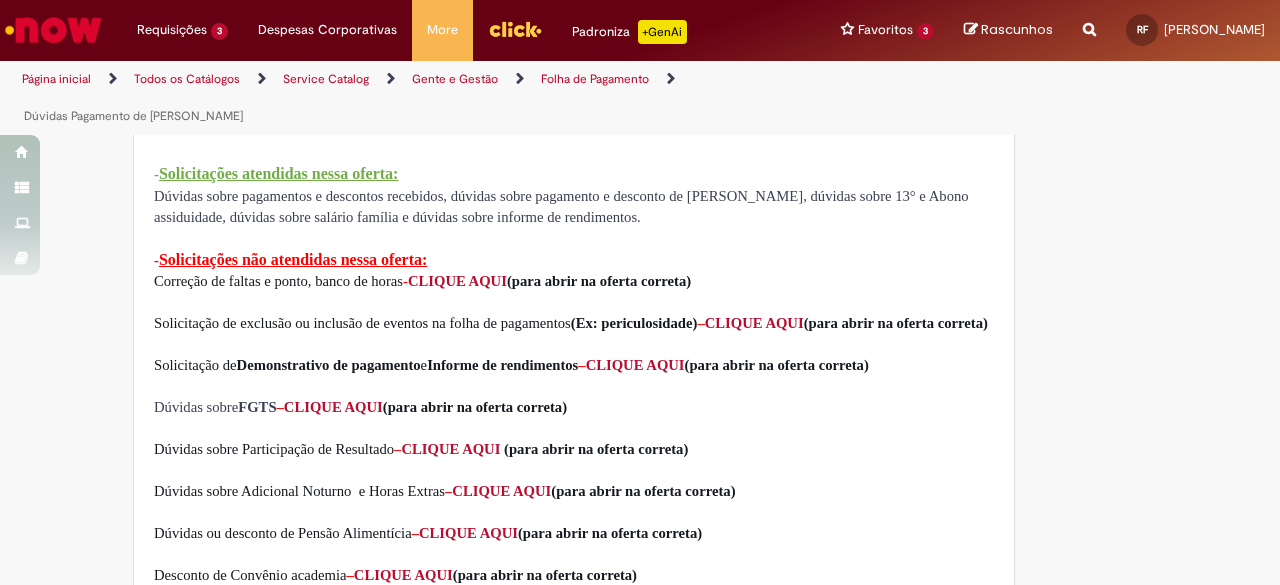 scroll, scrollTop: 597, scrollLeft: 0, axis: vertical 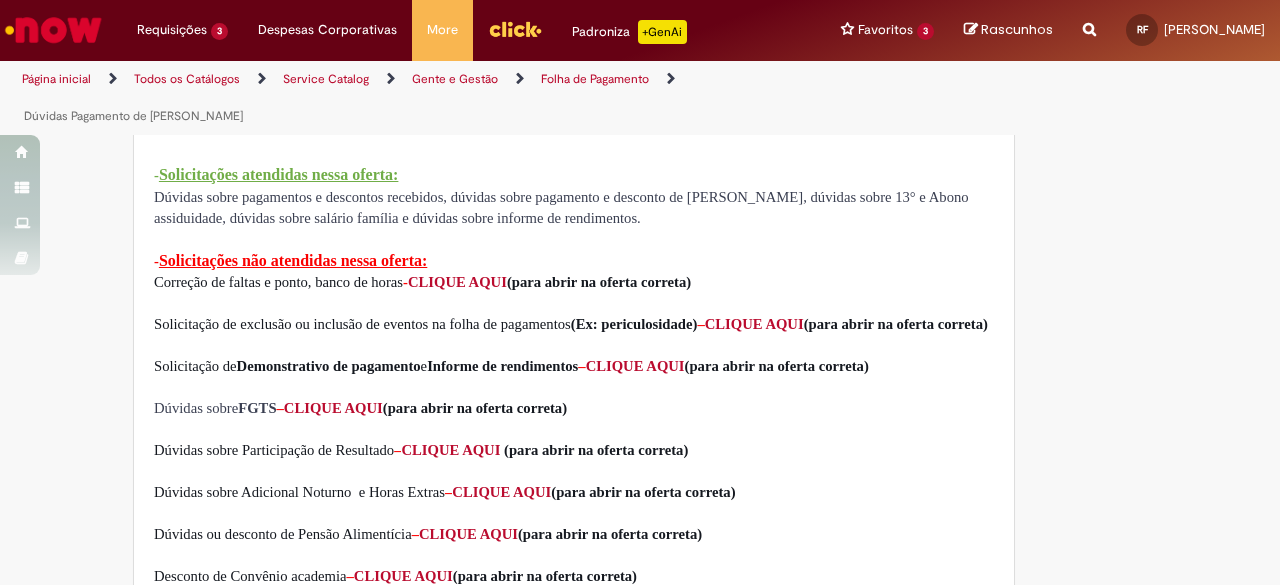 click on "CLIQUE AQUI" at bounding box center [754, 324] 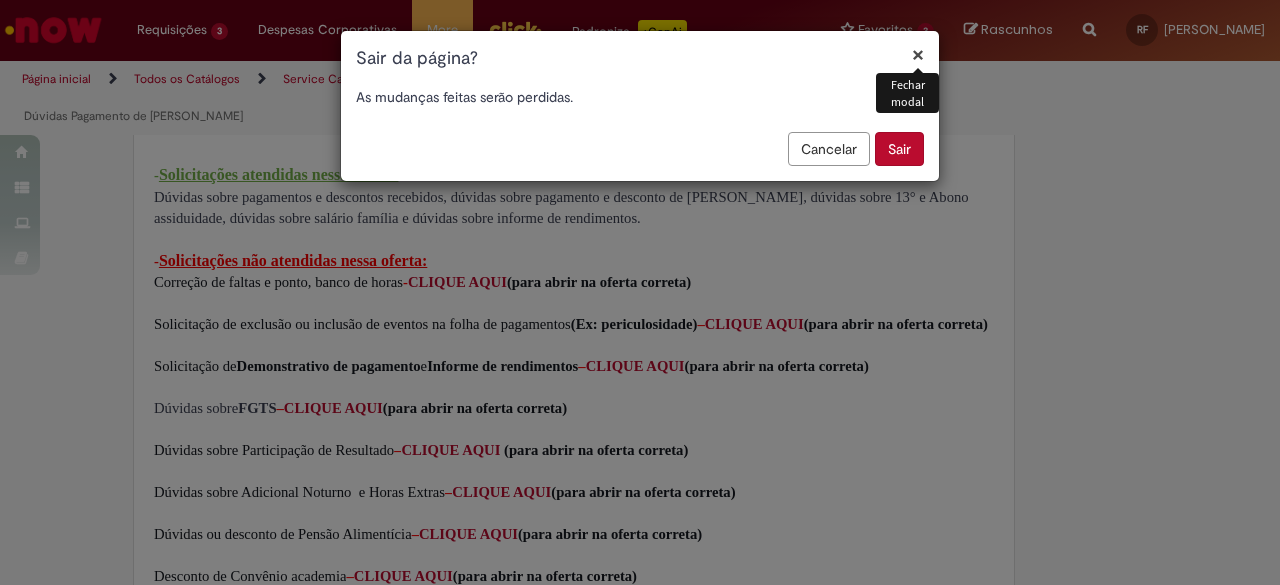 click on "Sair" at bounding box center (899, 149) 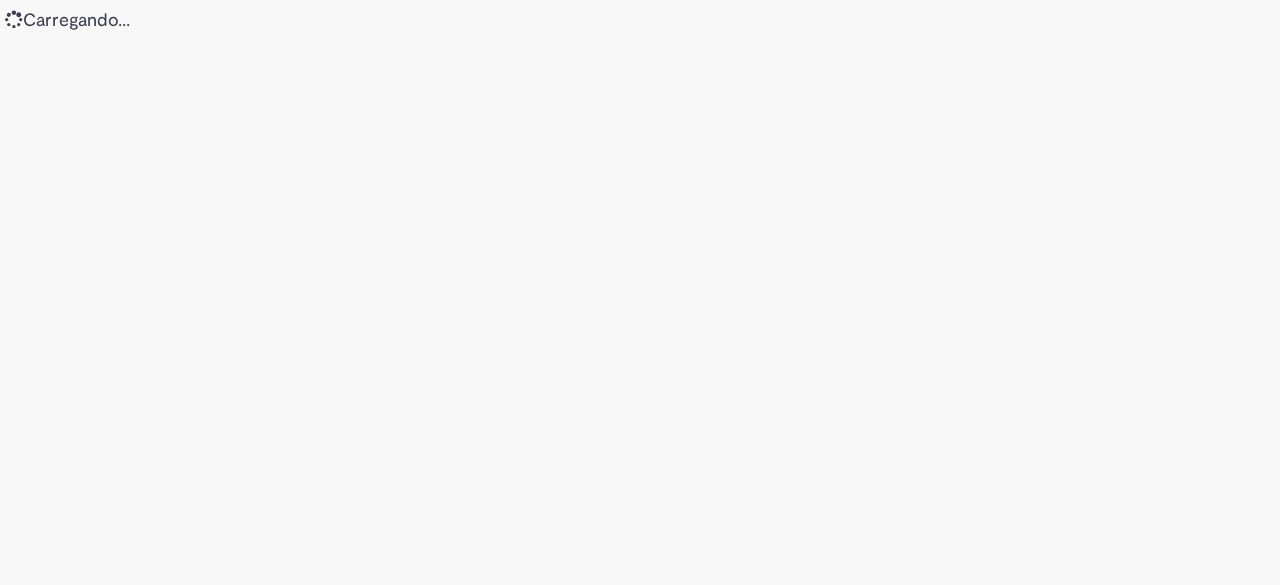 scroll, scrollTop: 0, scrollLeft: 0, axis: both 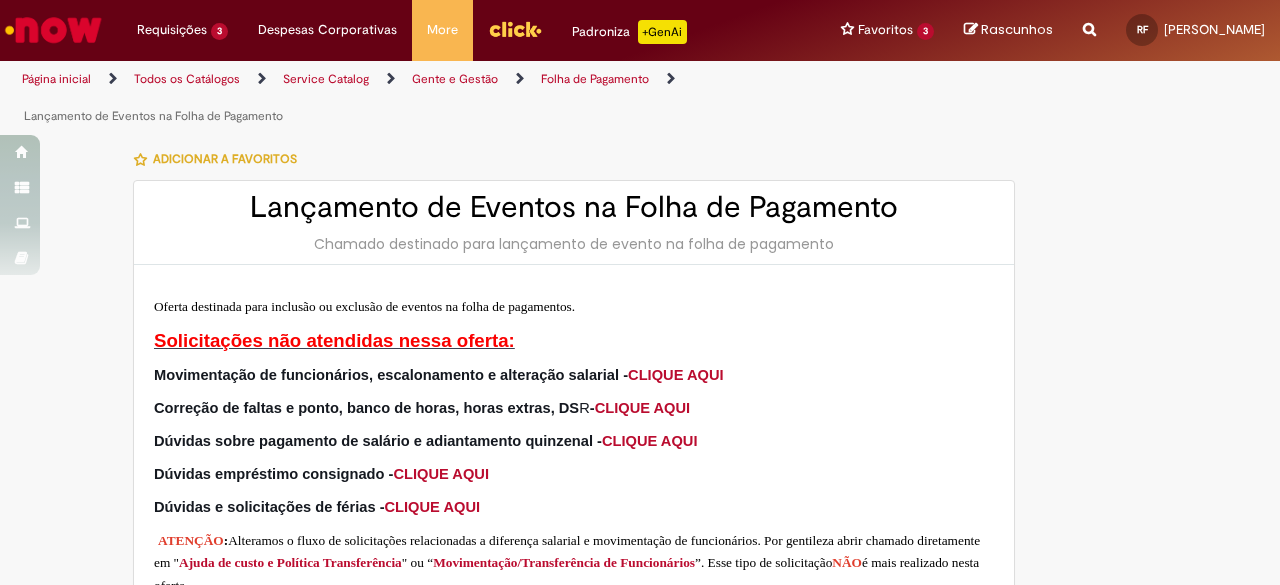 type on "********" 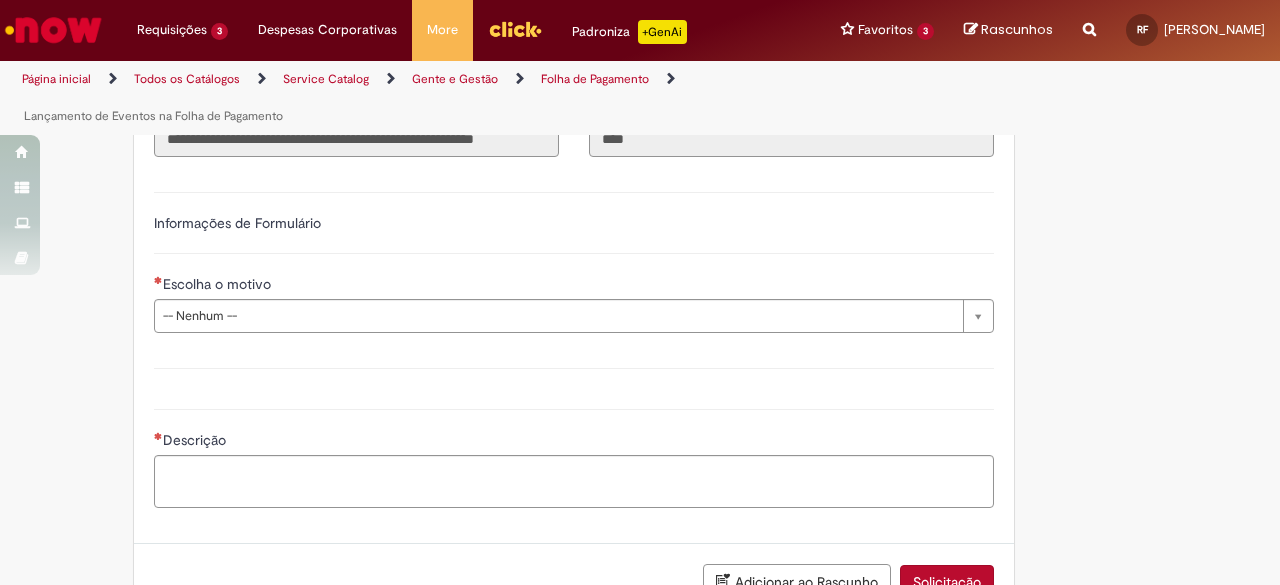 scroll, scrollTop: 816, scrollLeft: 0, axis: vertical 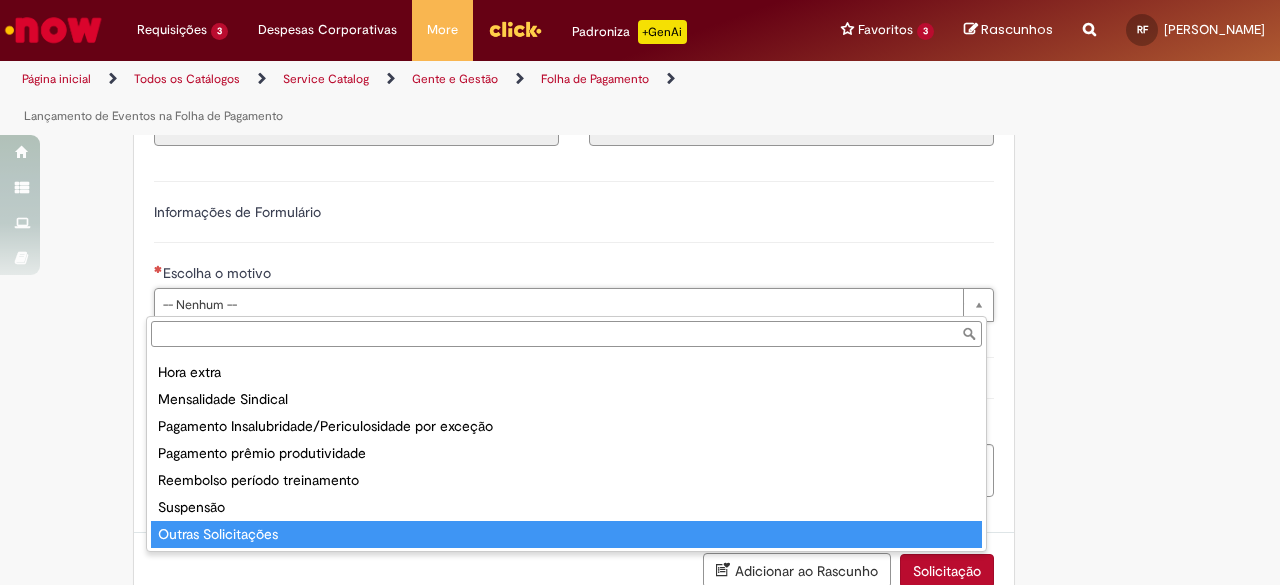 type on "**********" 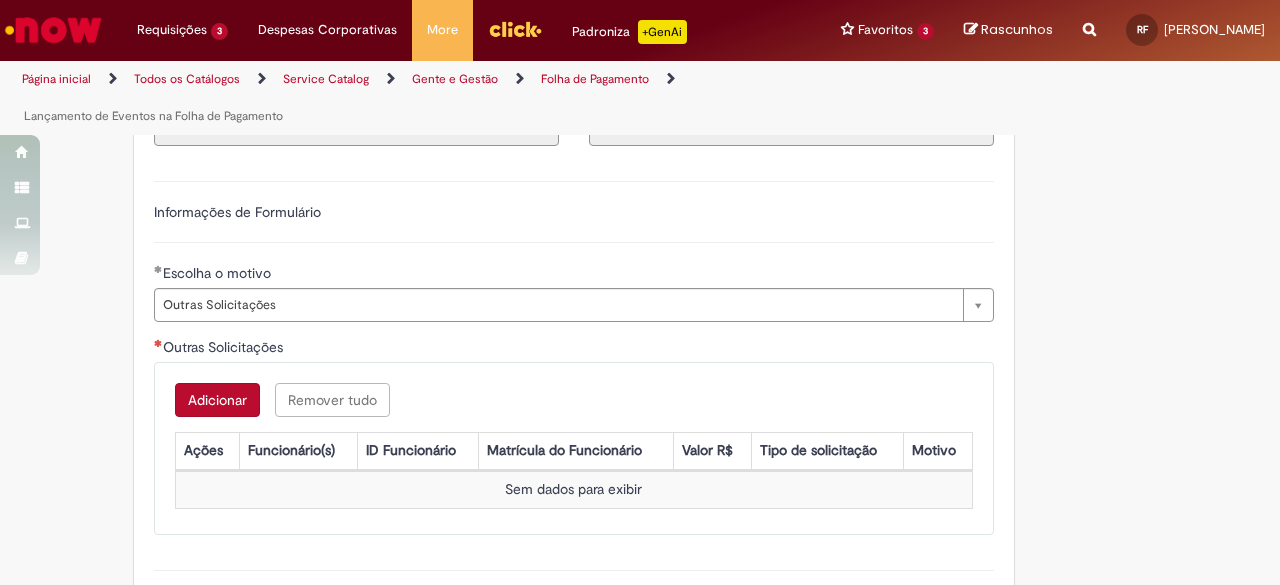 click on "Outras Solicitações" at bounding box center [574, 349] 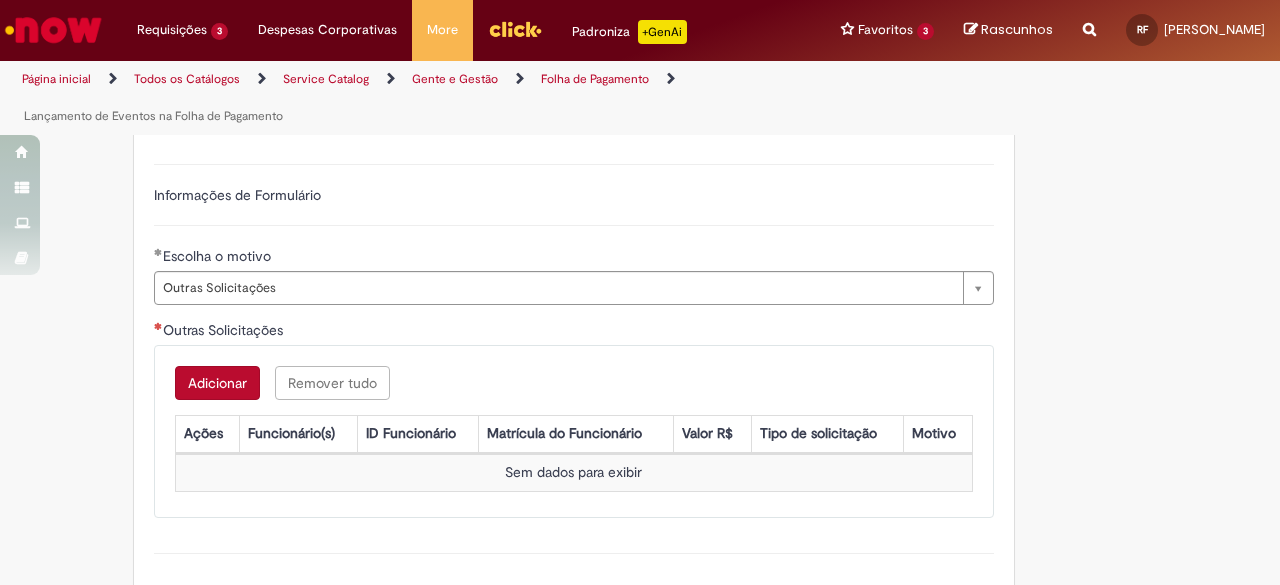scroll, scrollTop: 835, scrollLeft: 0, axis: vertical 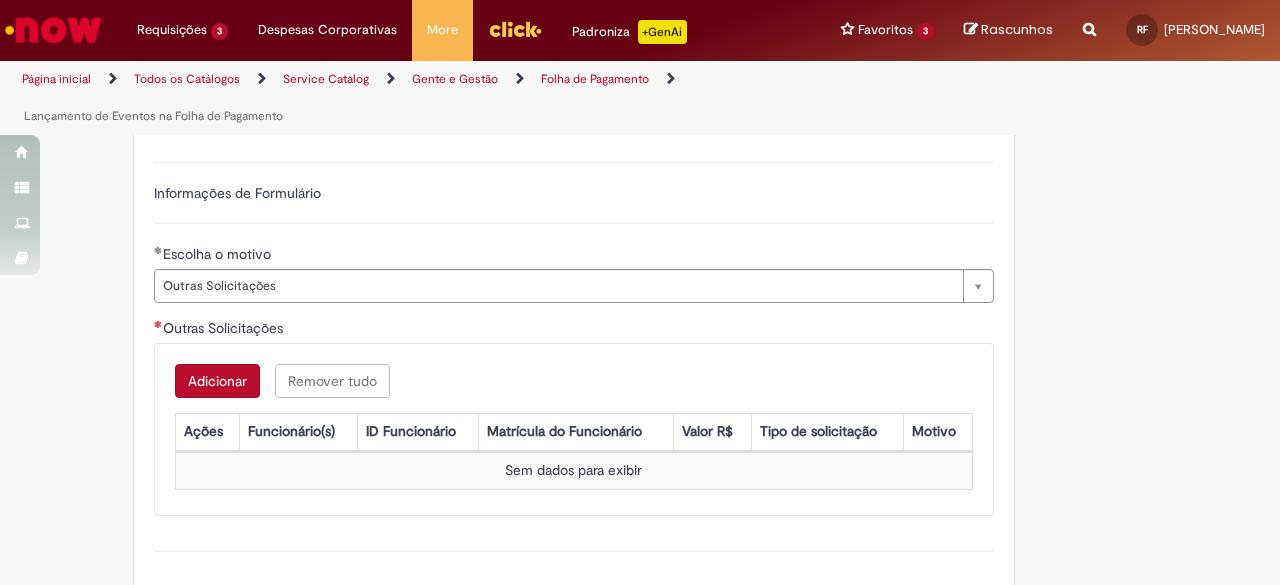 click on "Adicionar" at bounding box center (217, 381) 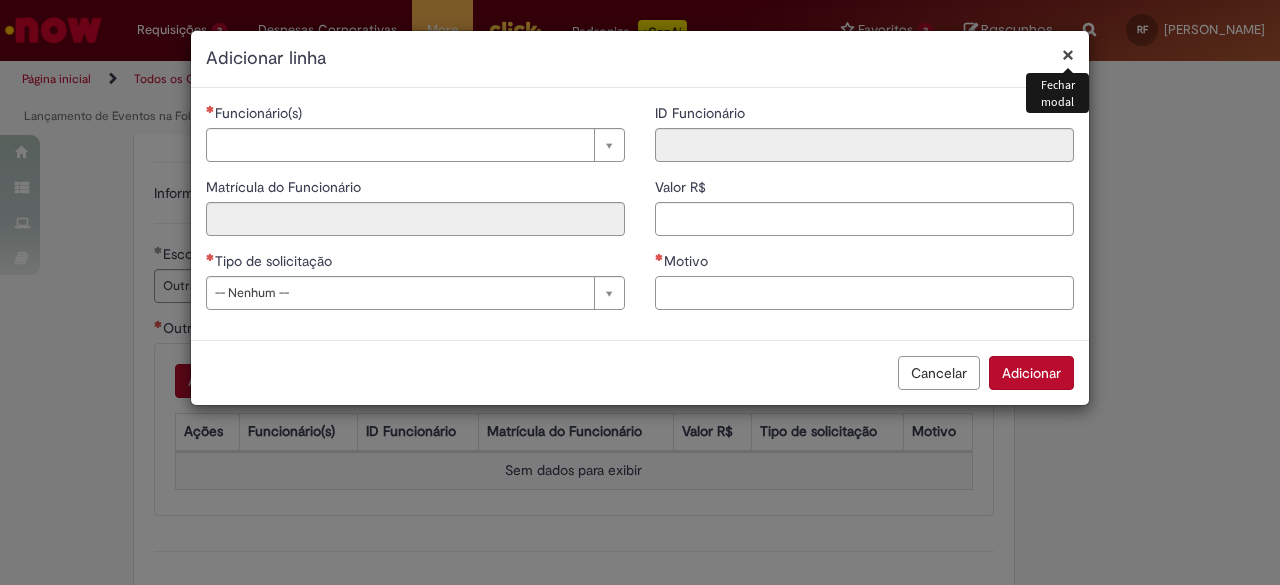 click on "Motivo" at bounding box center [864, 293] 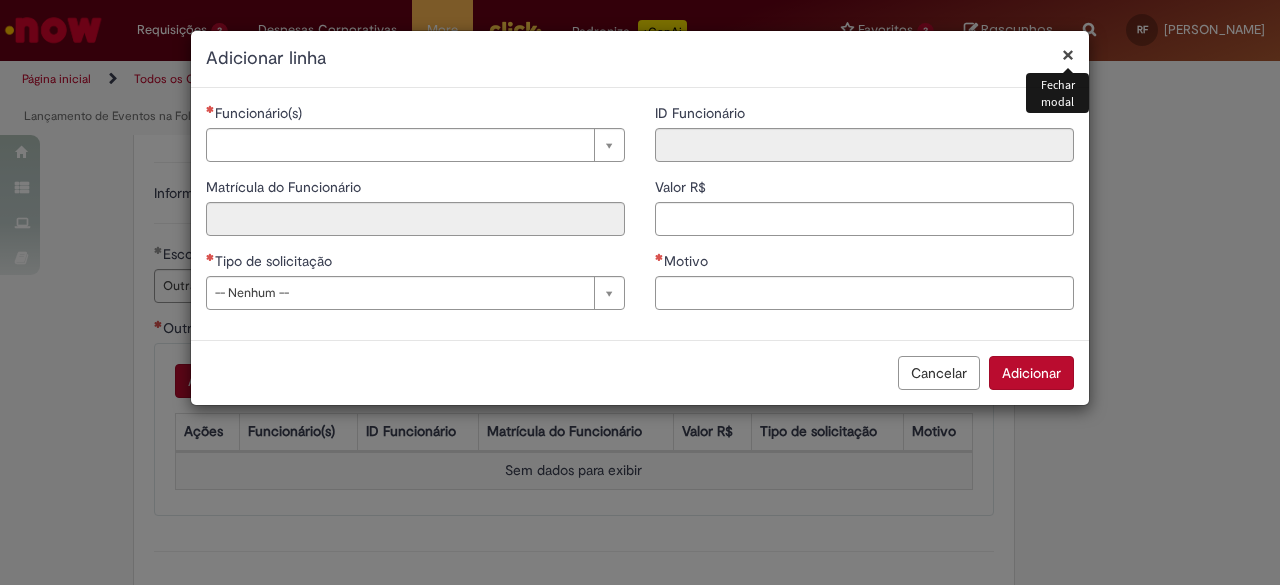 click on "×" at bounding box center [1068, 54] 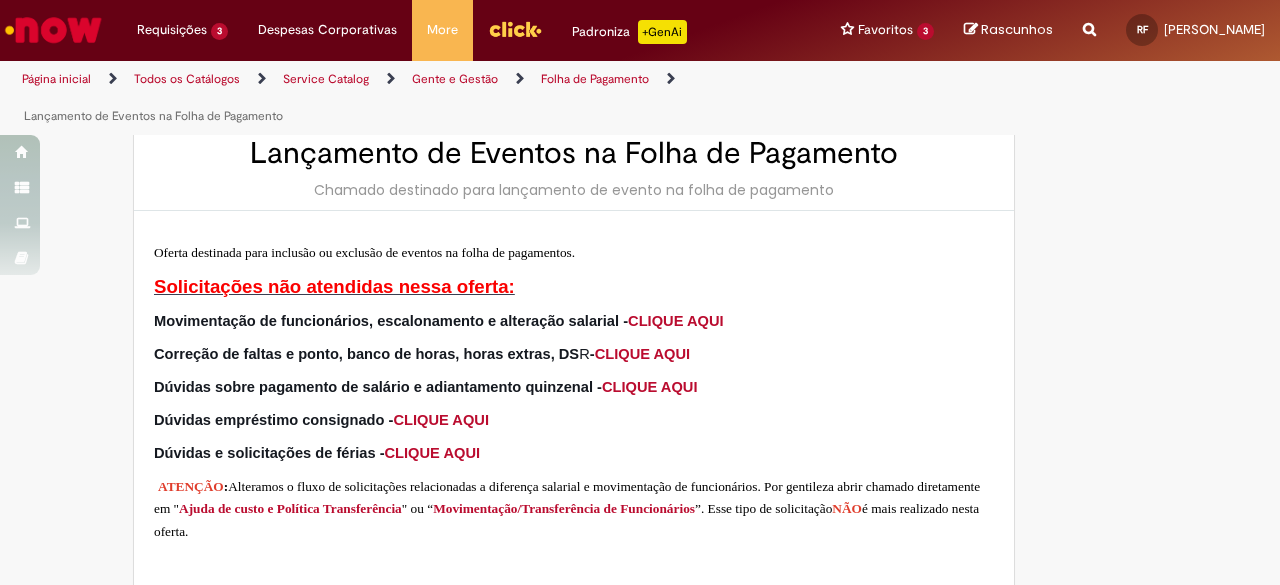 scroll, scrollTop: 0, scrollLeft: 0, axis: both 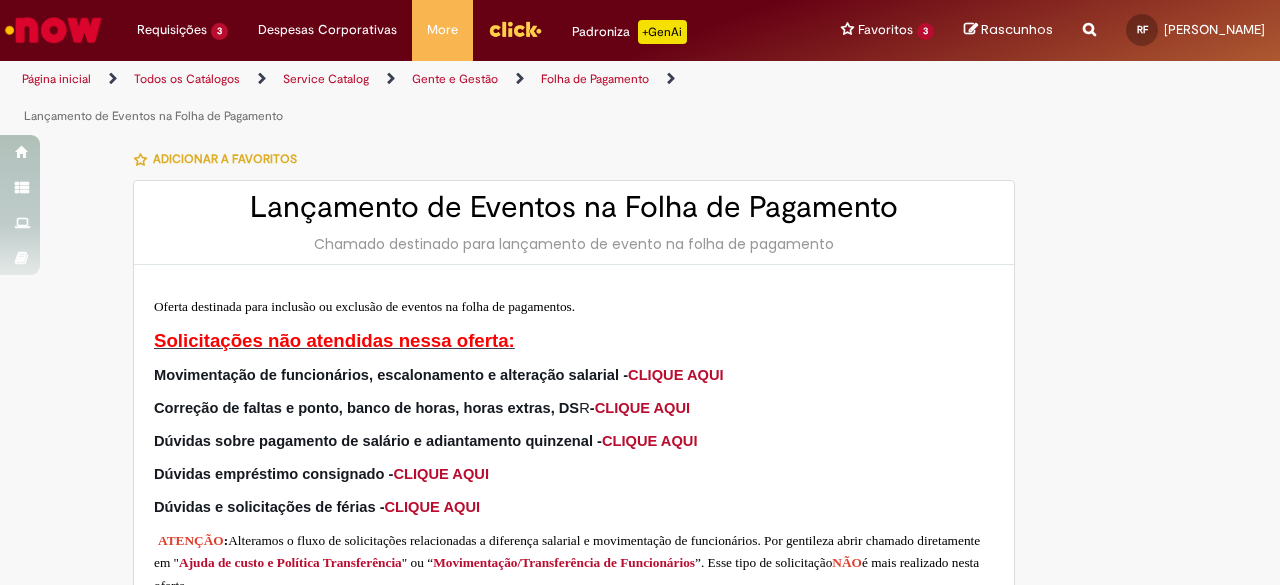 click on "Lançamento de Eventos na Folha de Pagamento" at bounding box center (574, 207) 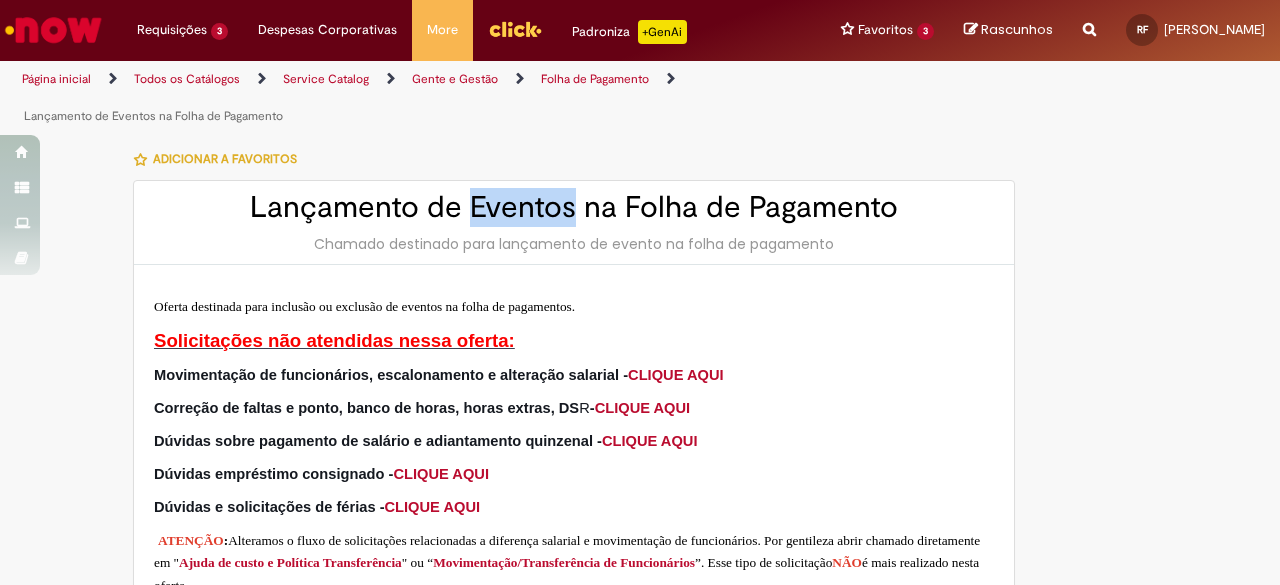 click on "Lançamento de Eventos na Folha de Pagamento" at bounding box center (574, 207) 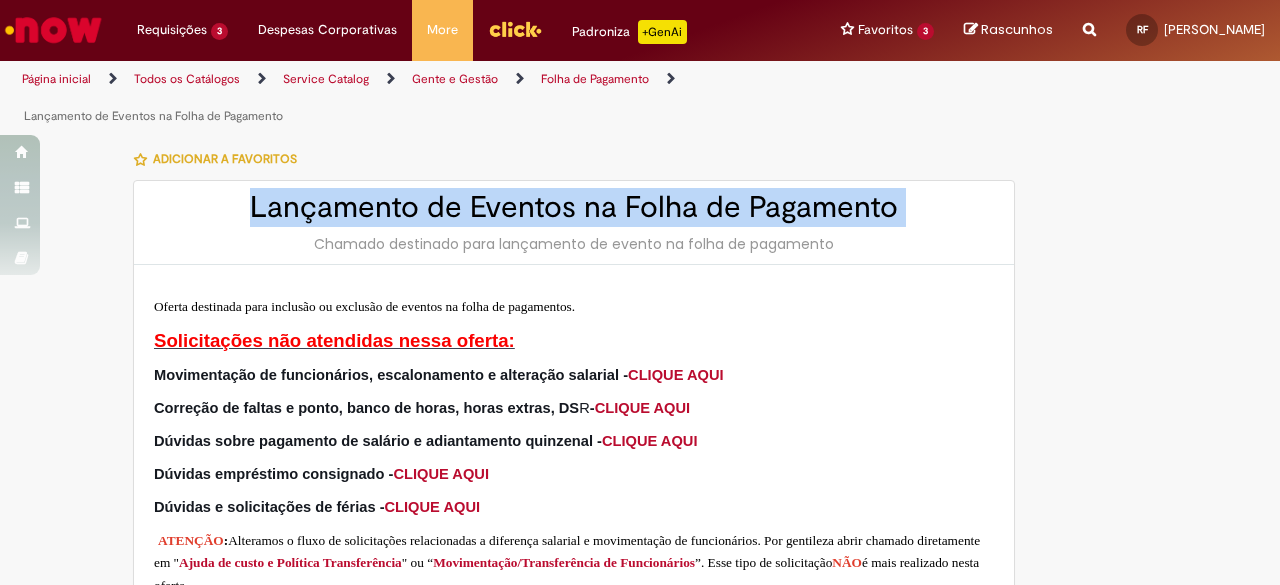 click on "Lançamento de Eventos na Folha de Pagamento" at bounding box center (574, 207) 